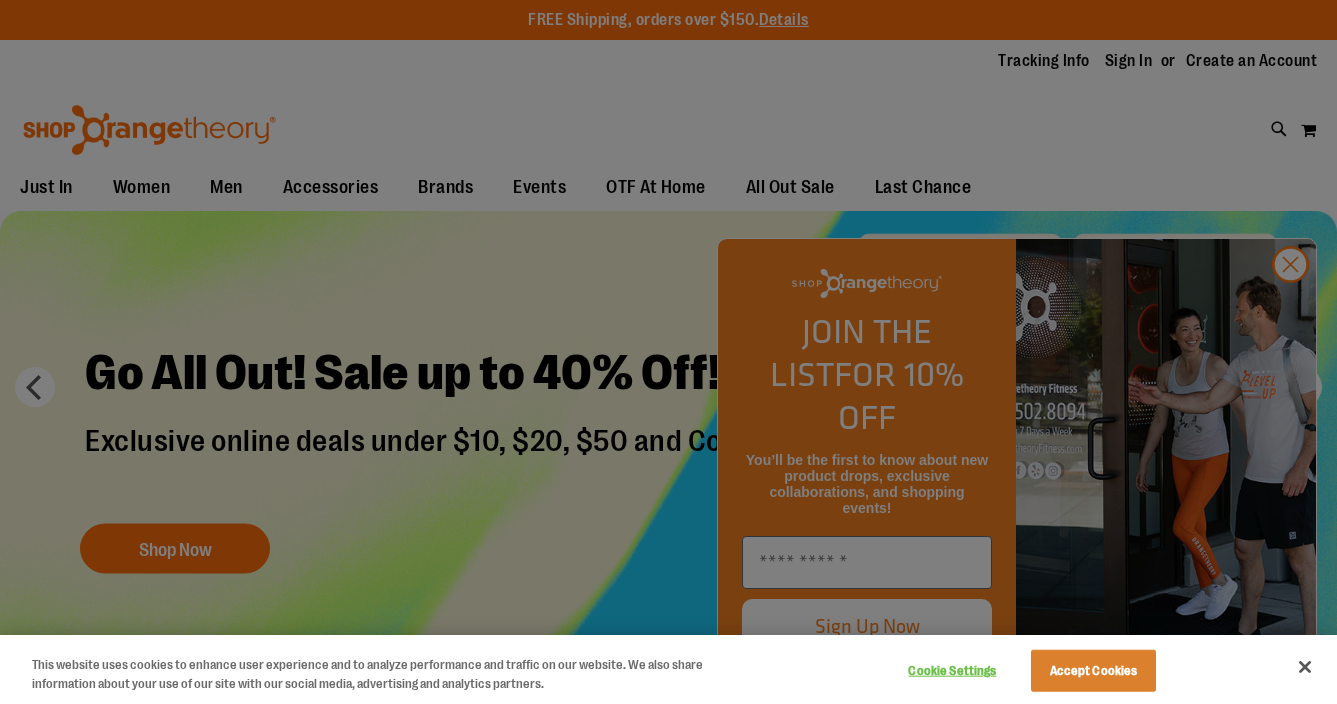 scroll, scrollTop: 0, scrollLeft: 0, axis: both 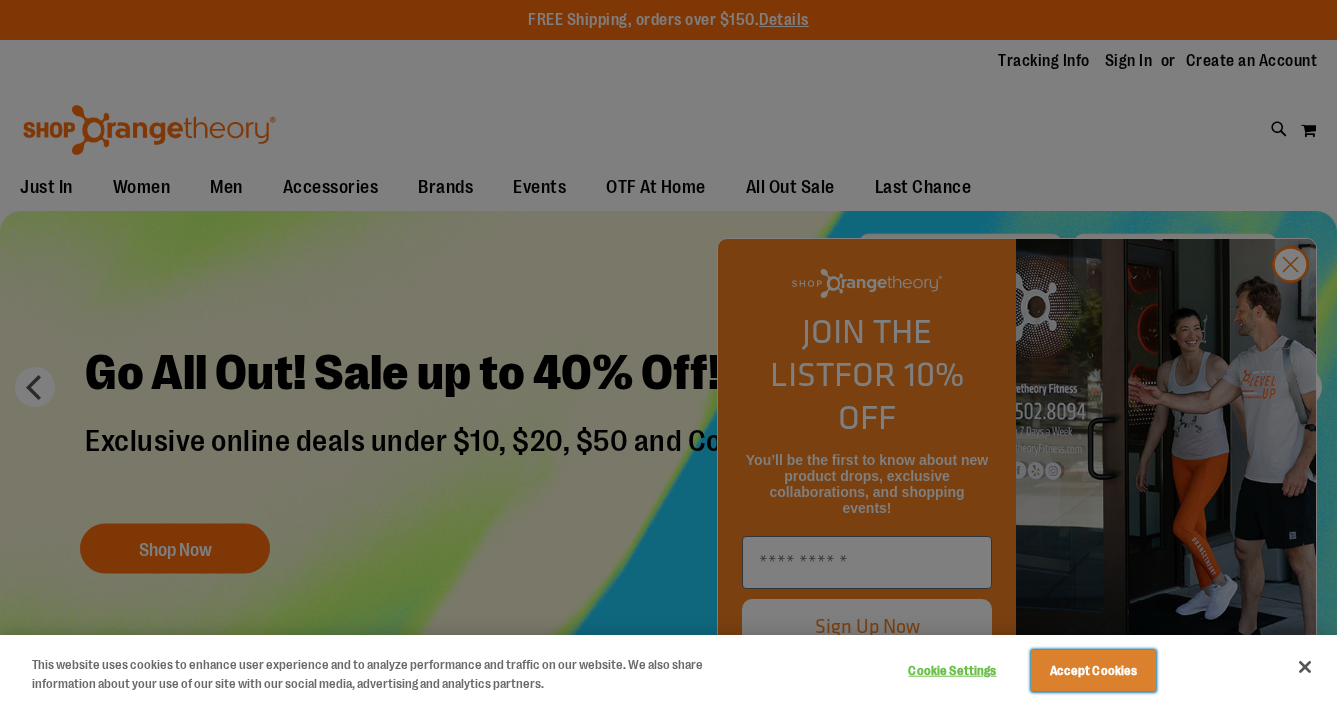 click on "Accept Cookies" at bounding box center (1093, 671) 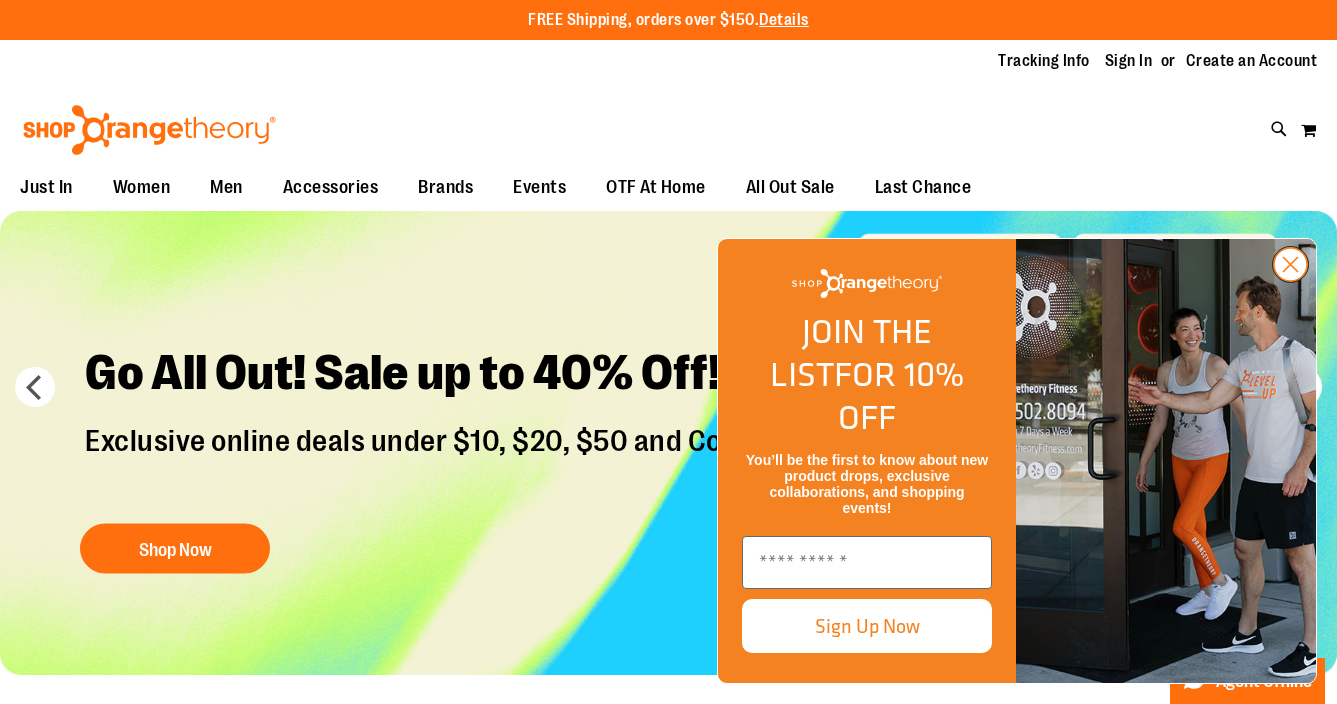 click 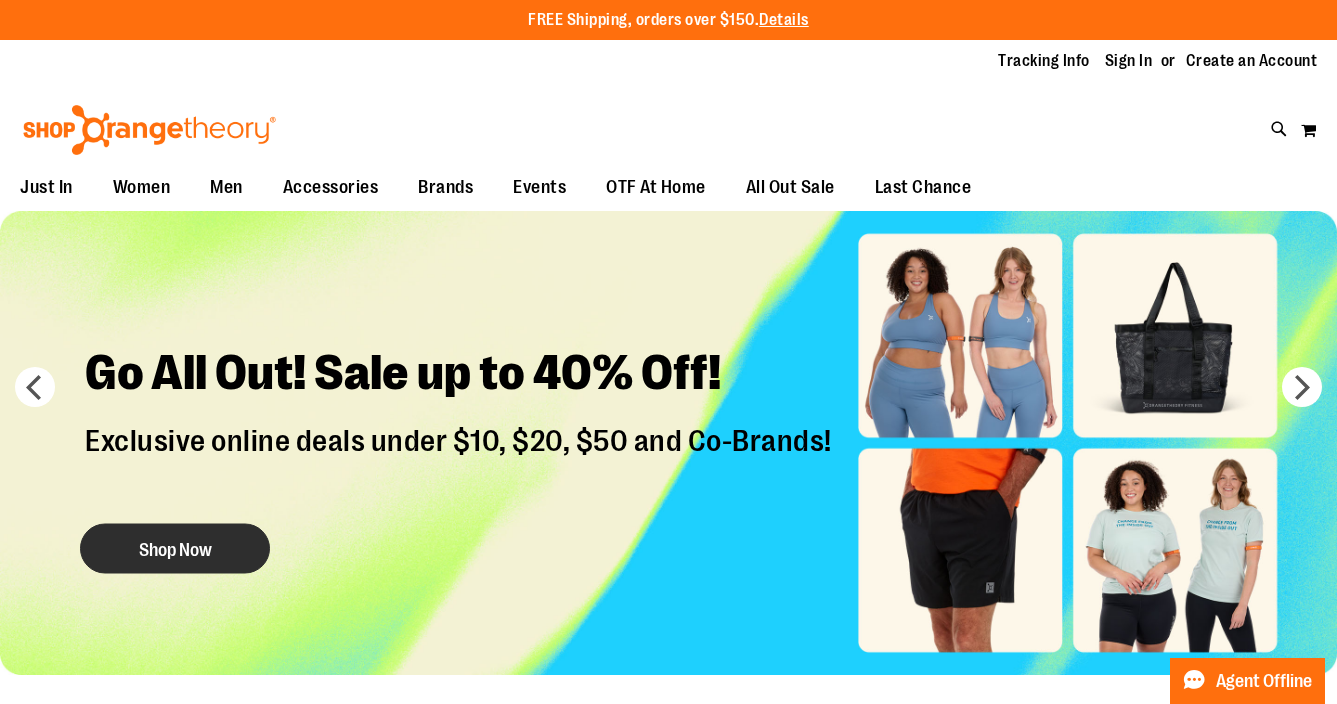 click on "Shop Now" at bounding box center (175, 548) 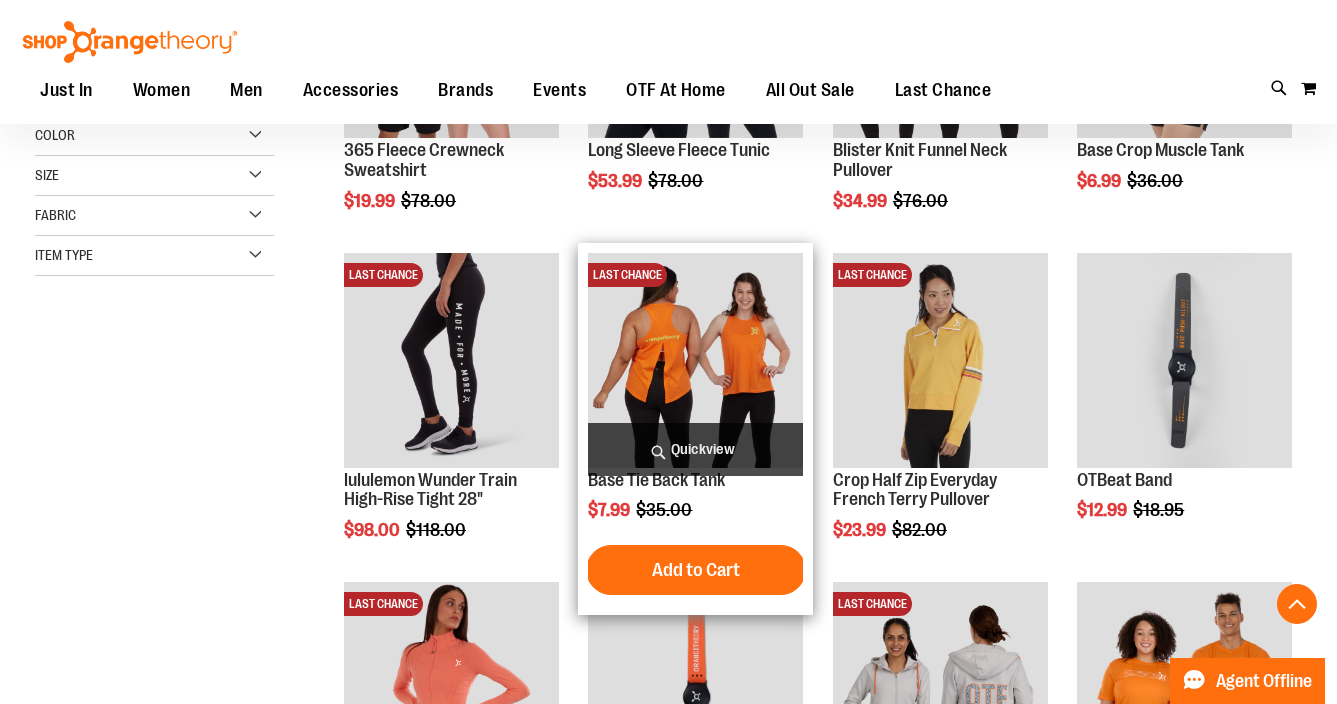 scroll, scrollTop: 476, scrollLeft: 0, axis: vertical 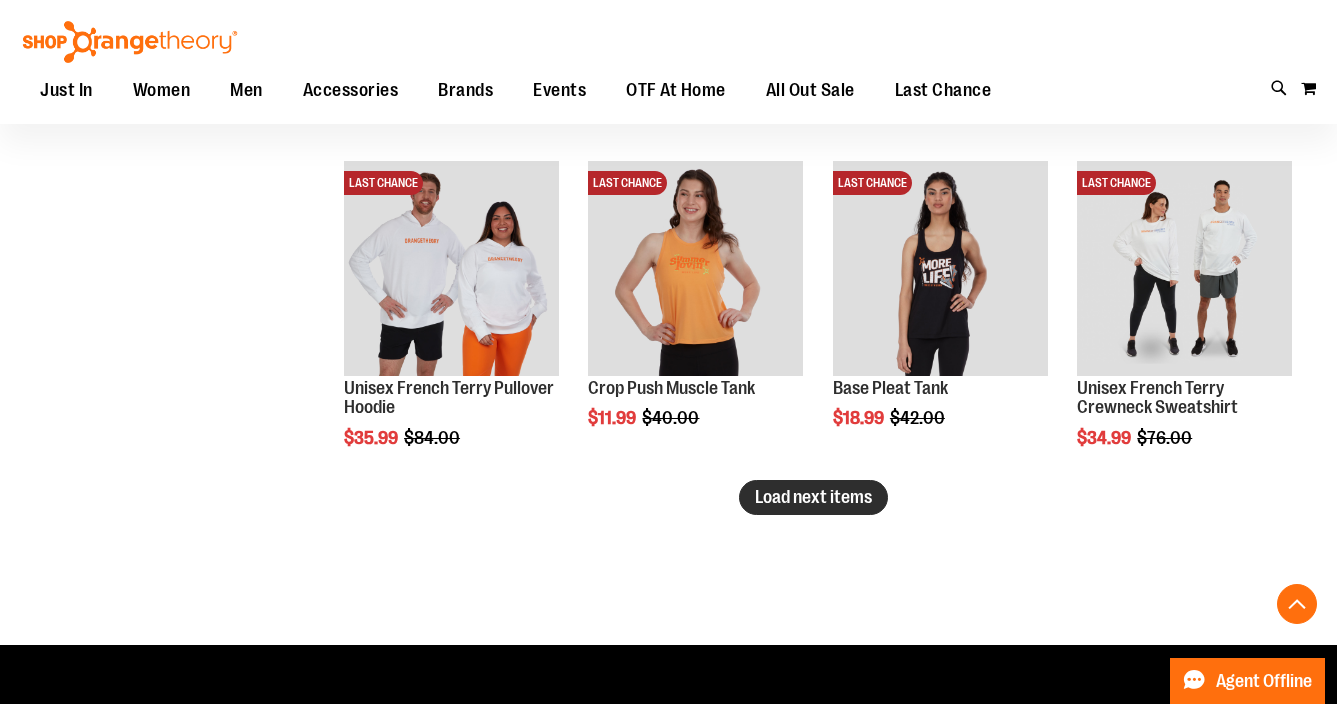 click on "Load next items" at bounding box center [813, 497] 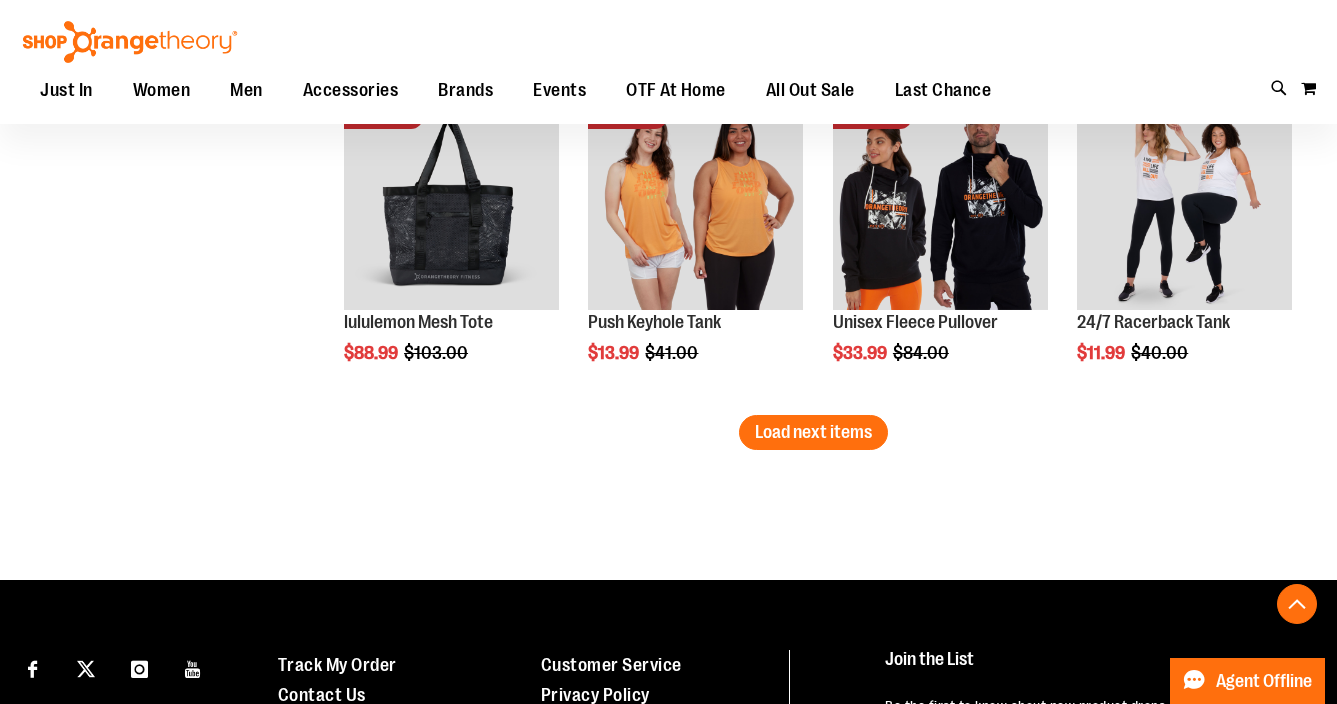 scroll, scrollTop: 3935, scrollLeft: 0, axis: vertical 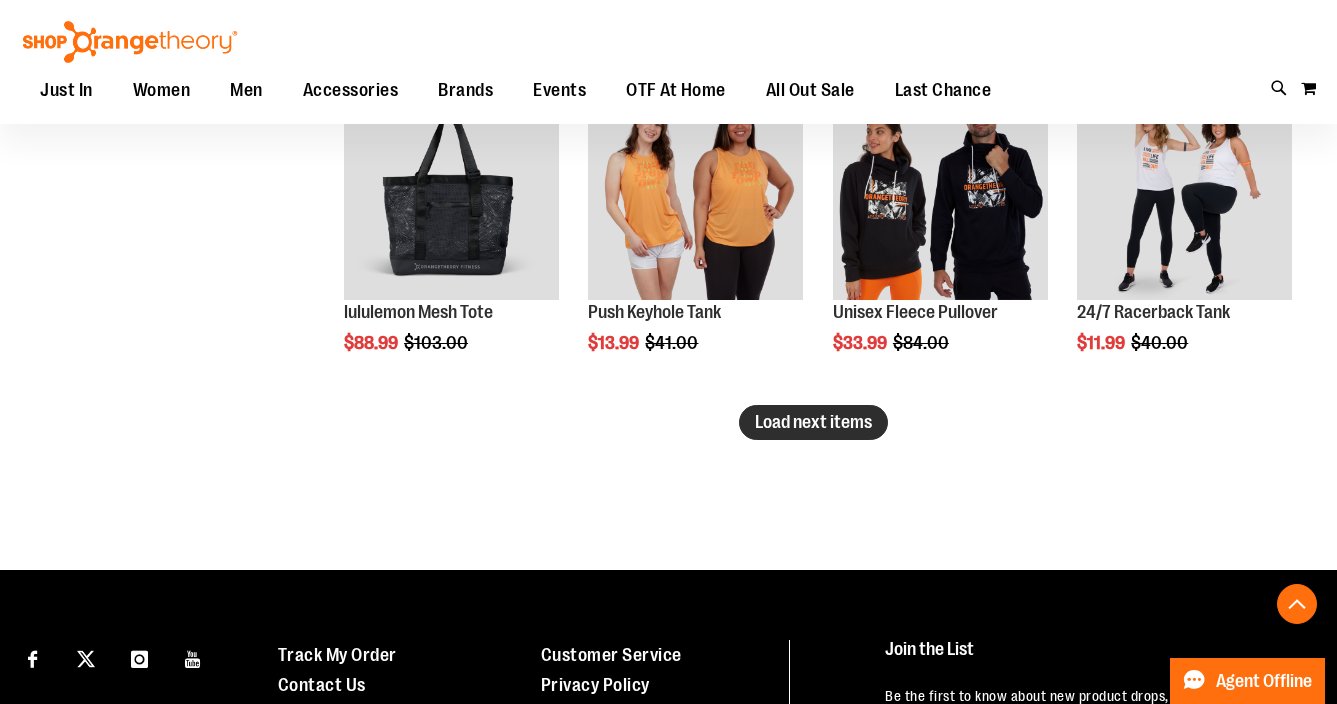 click on "Load next items" at bounding box center [813, 422] 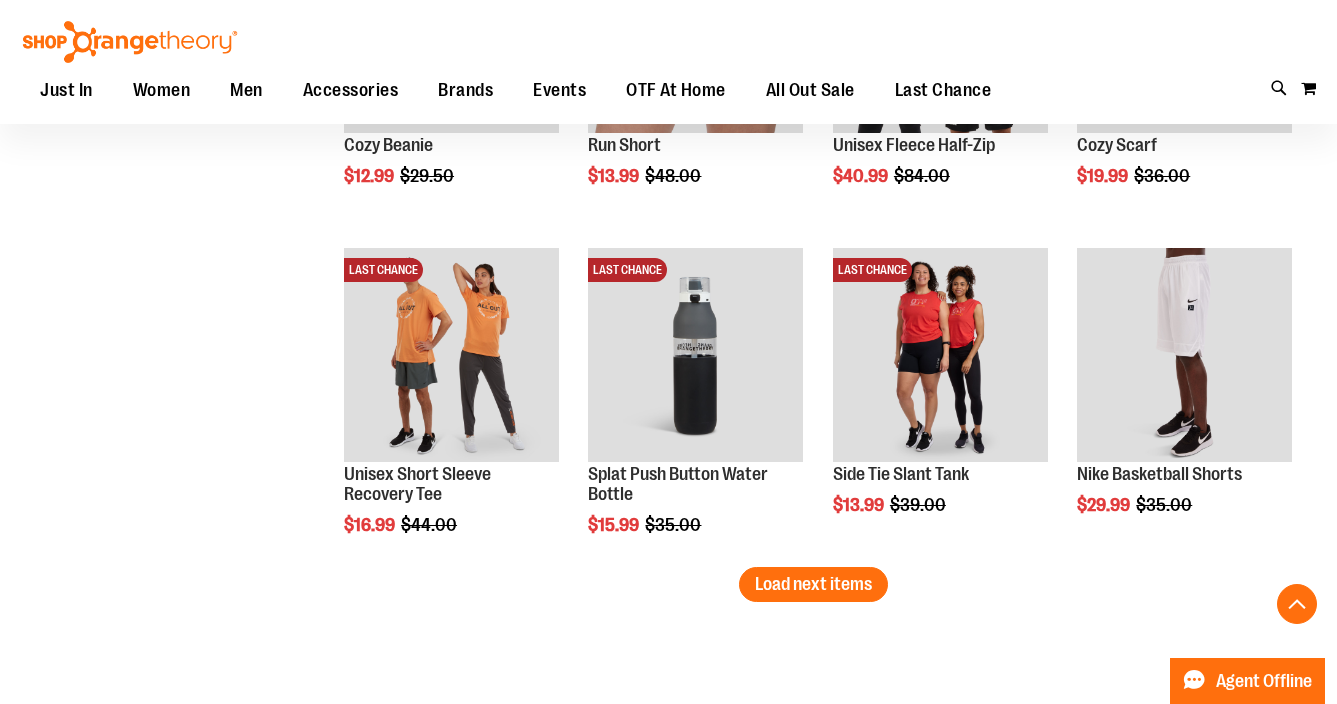 scroll, scrollTop: 4768, scrollLeft: 0, axis: vertical 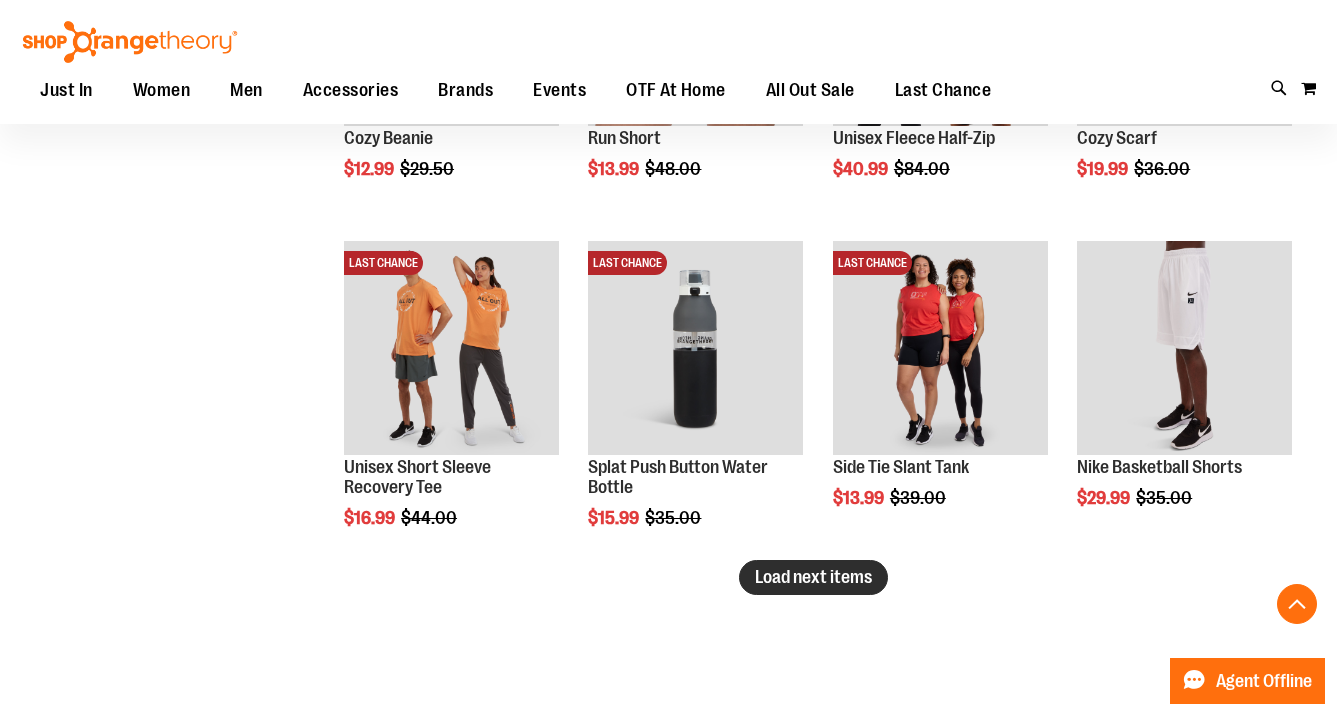 click on "Load next items" at bounding box center (813, 577) 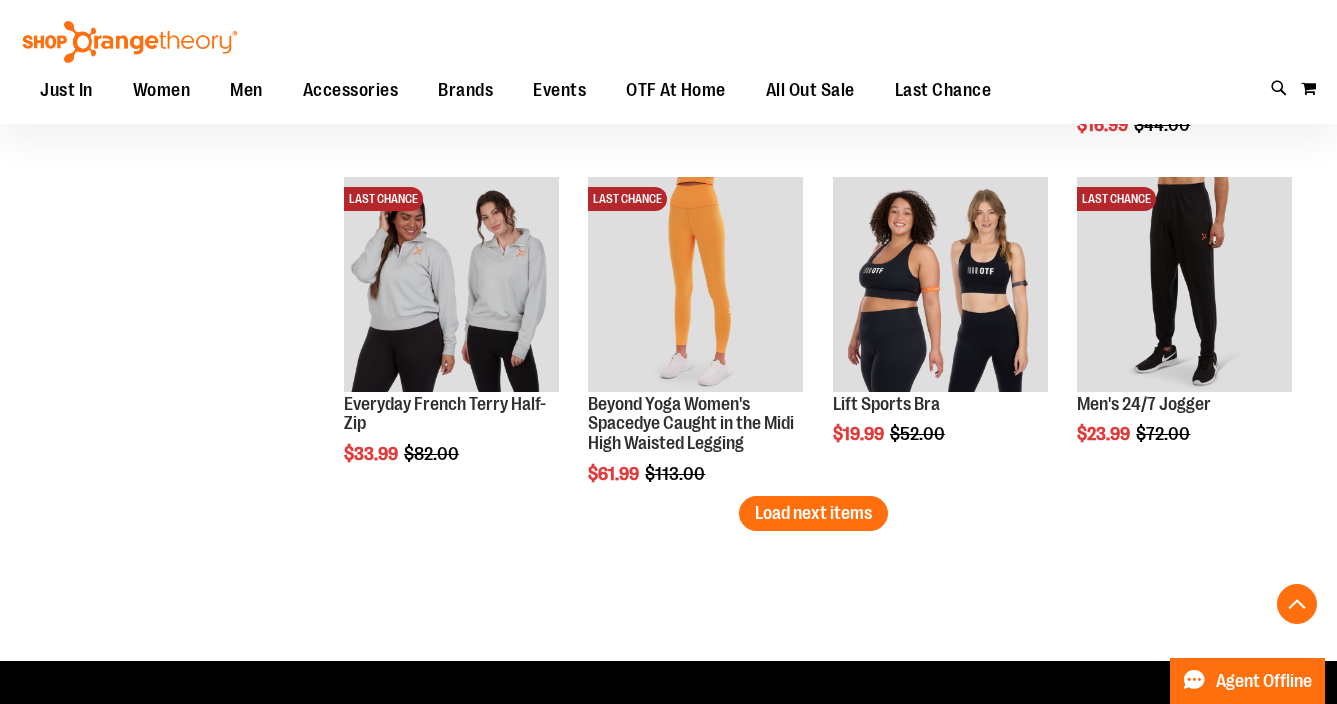 scroll, scrollTop: 5837, scrollLeft: 0, axis: vertical 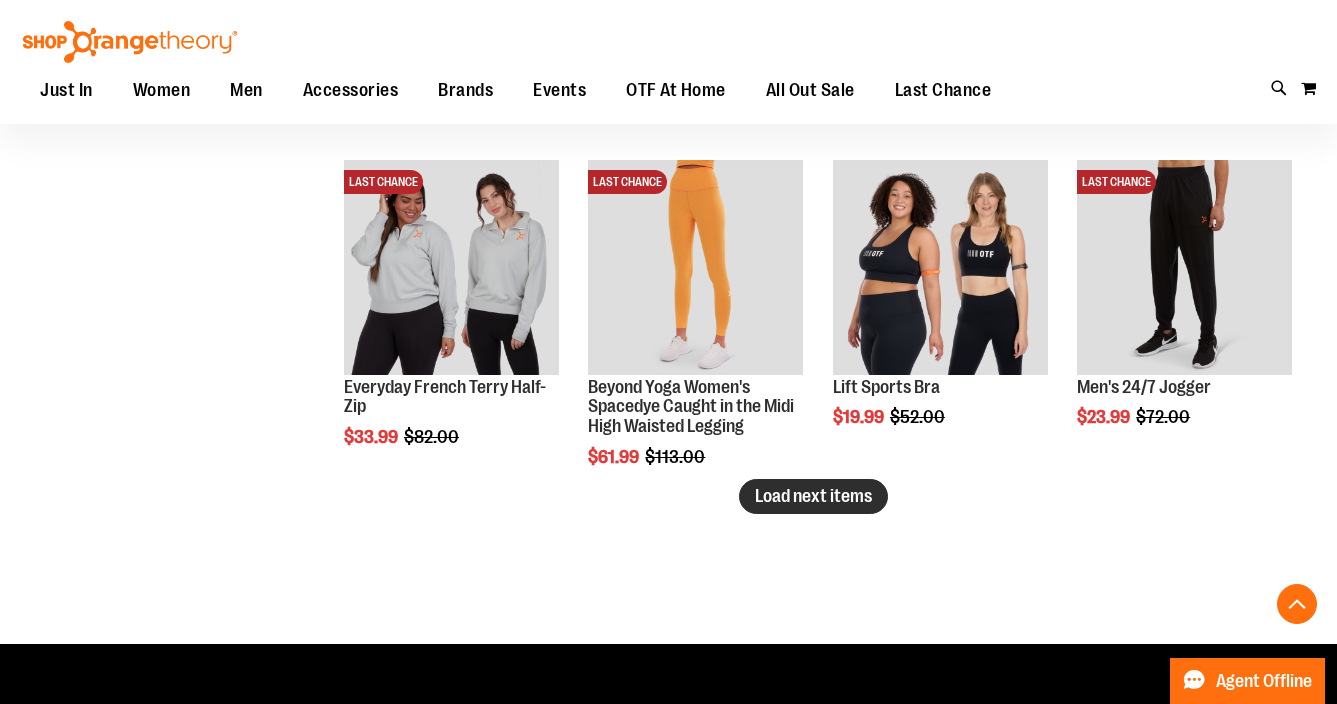 click on "Load next items" at bounding box center [813, 496] 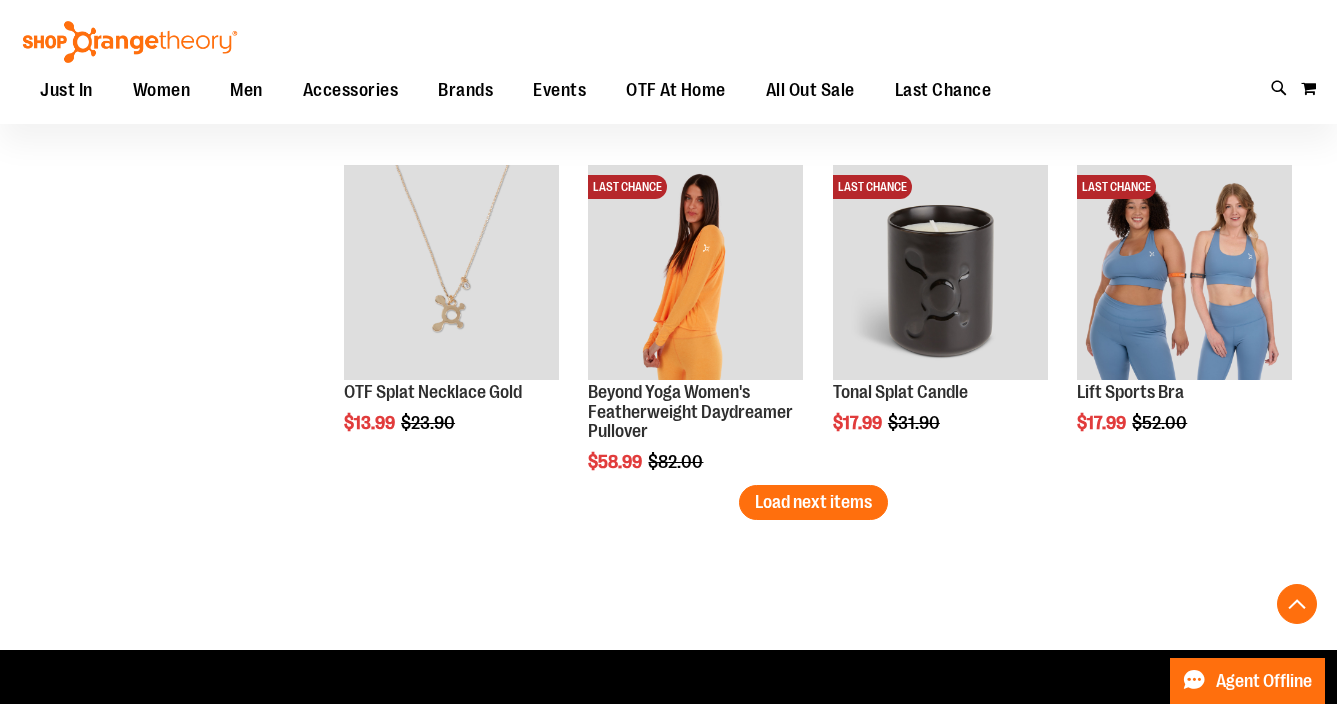 scroll, scrollTop: 6822, scrollLeft: 0, axis: vertical 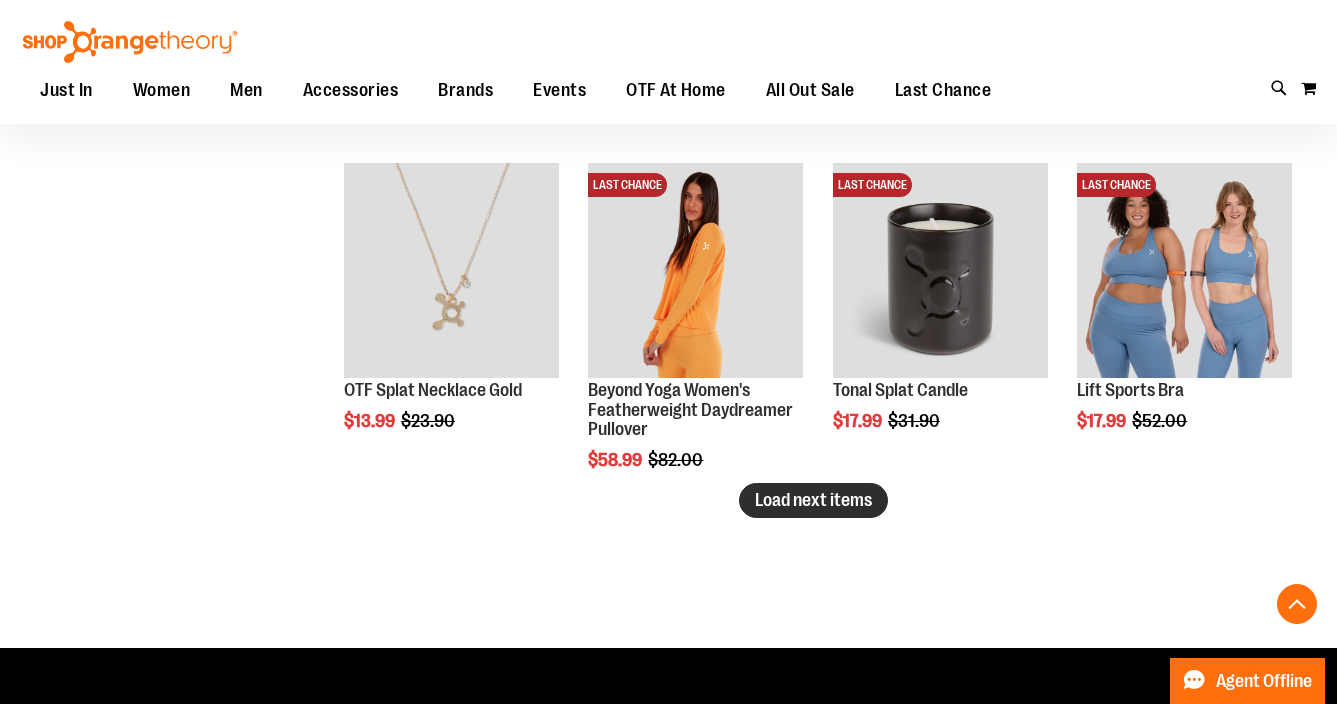 click on "Load next items" at bounding box center (813, 500) 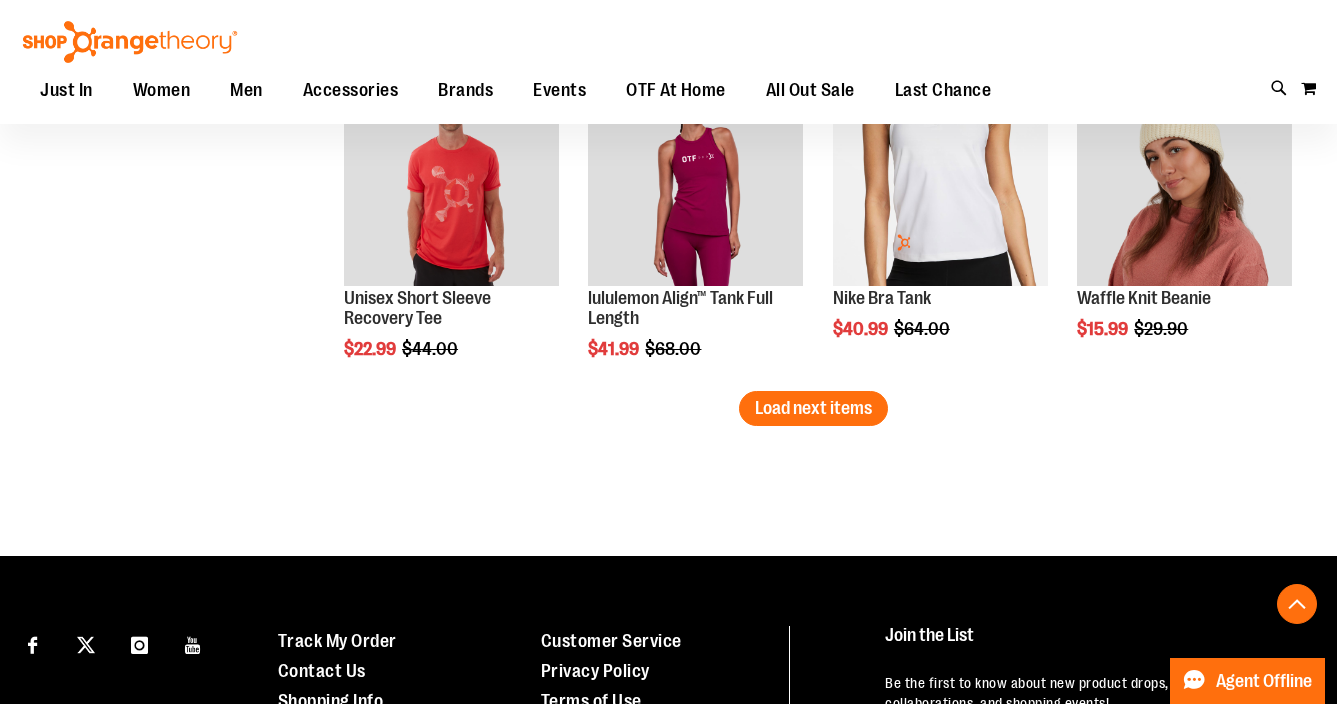 scroll, scrollTop: 7920, scrollLeft: 0, axis: vertical 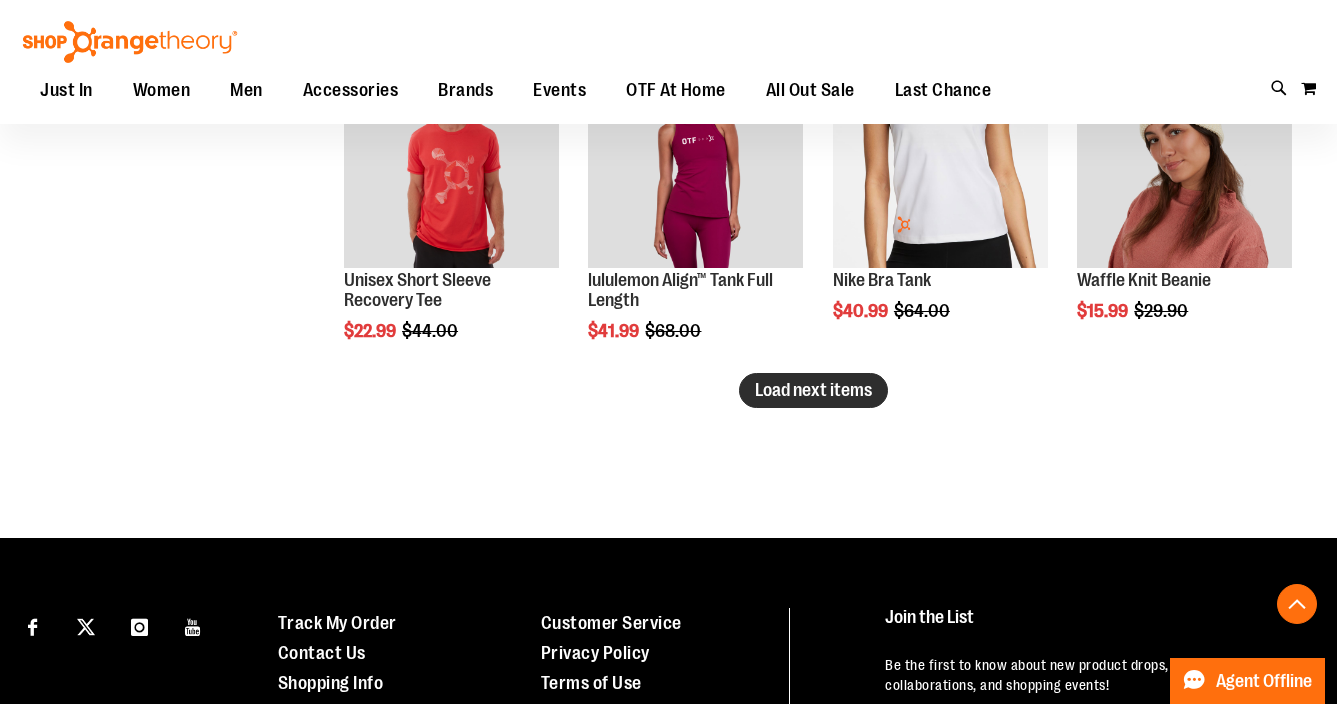 click on "Load next items" at bounding box center [813, 390] 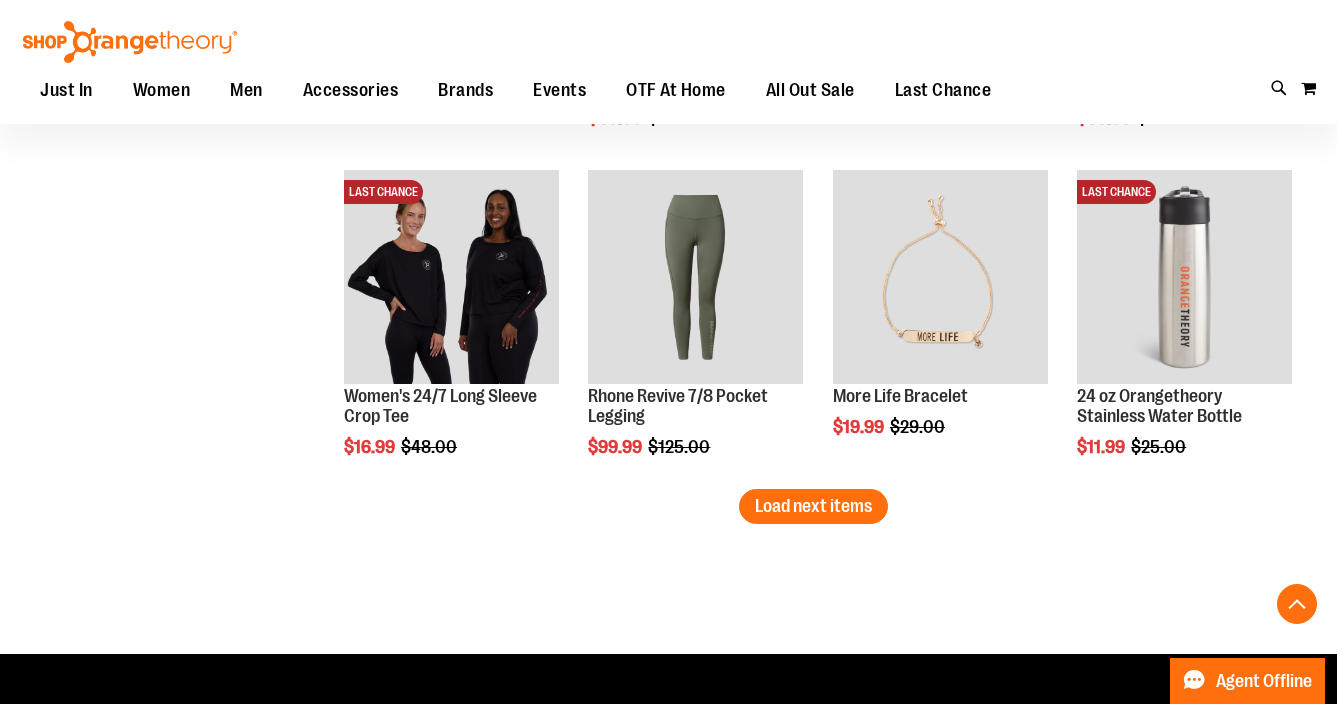 scroll, scrollTop: 8793, scrollLeft: 0, axis: vertical 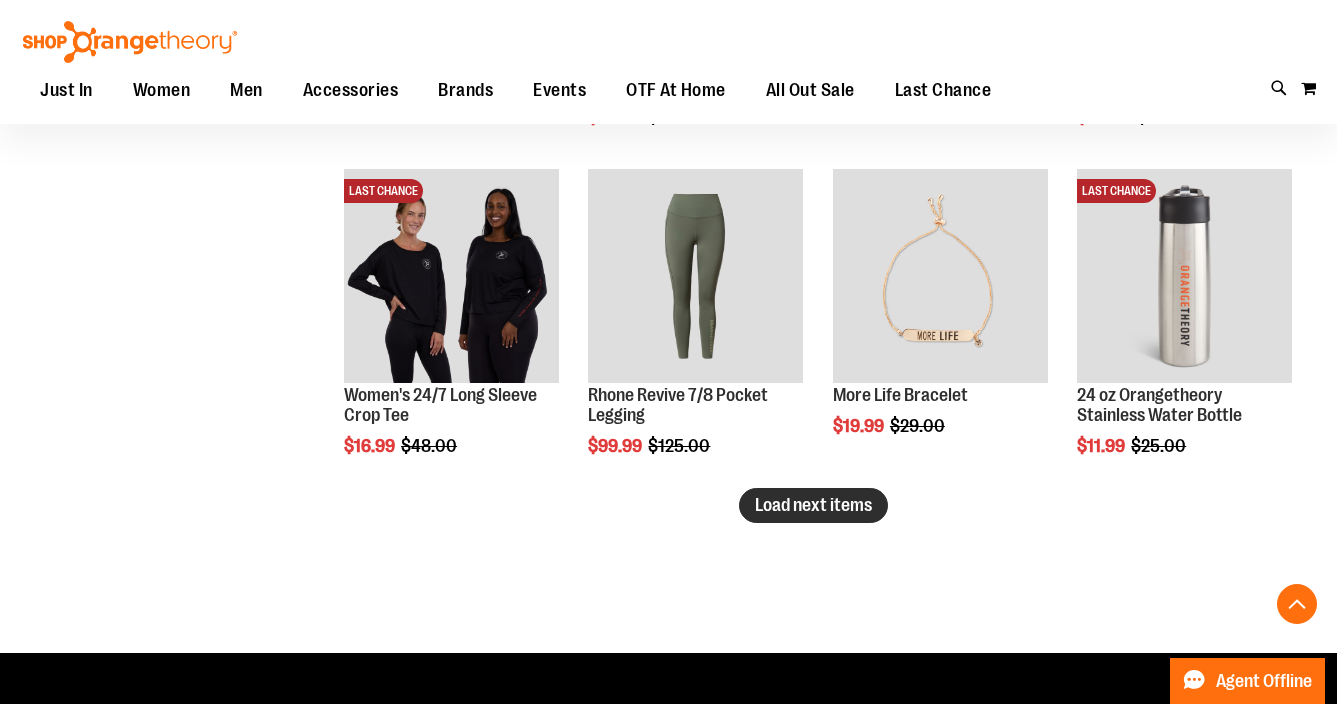 click on "Load next items" at bounding box center (813, 505) 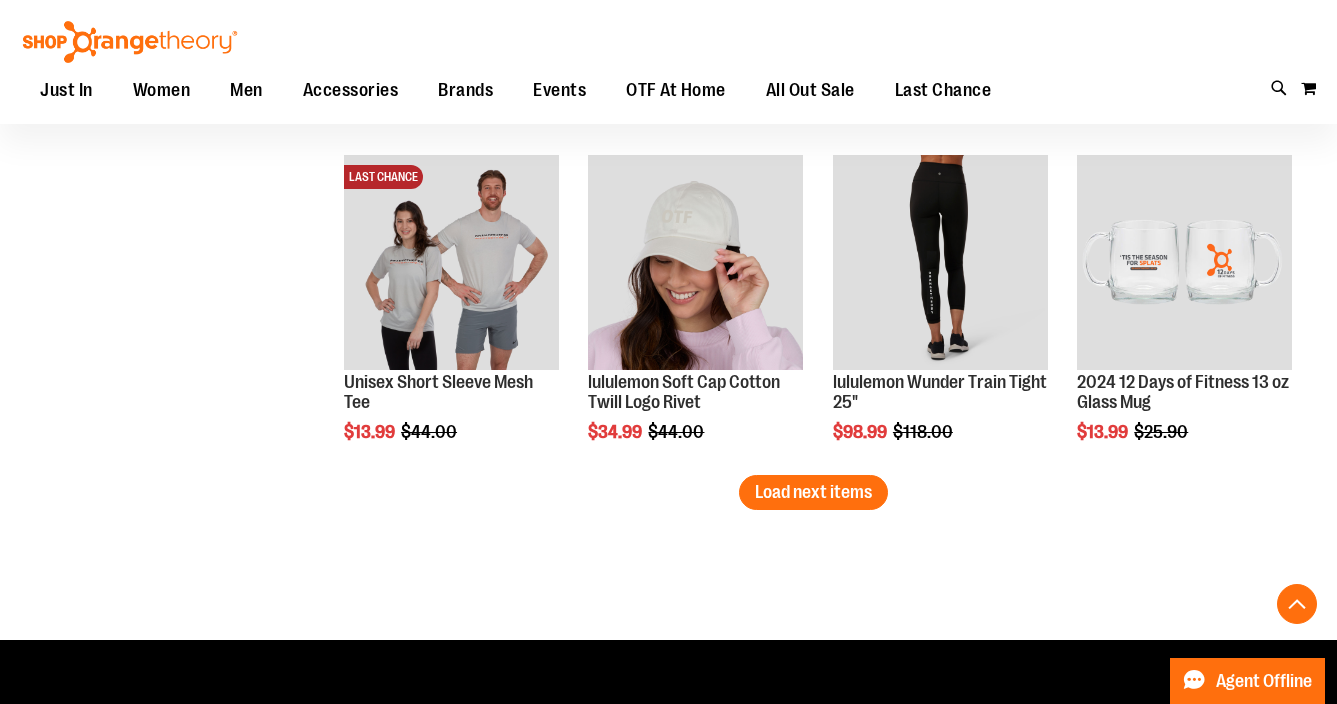 scroll, scrollTop: 9815, scrollLeft: 0, axis: vertical 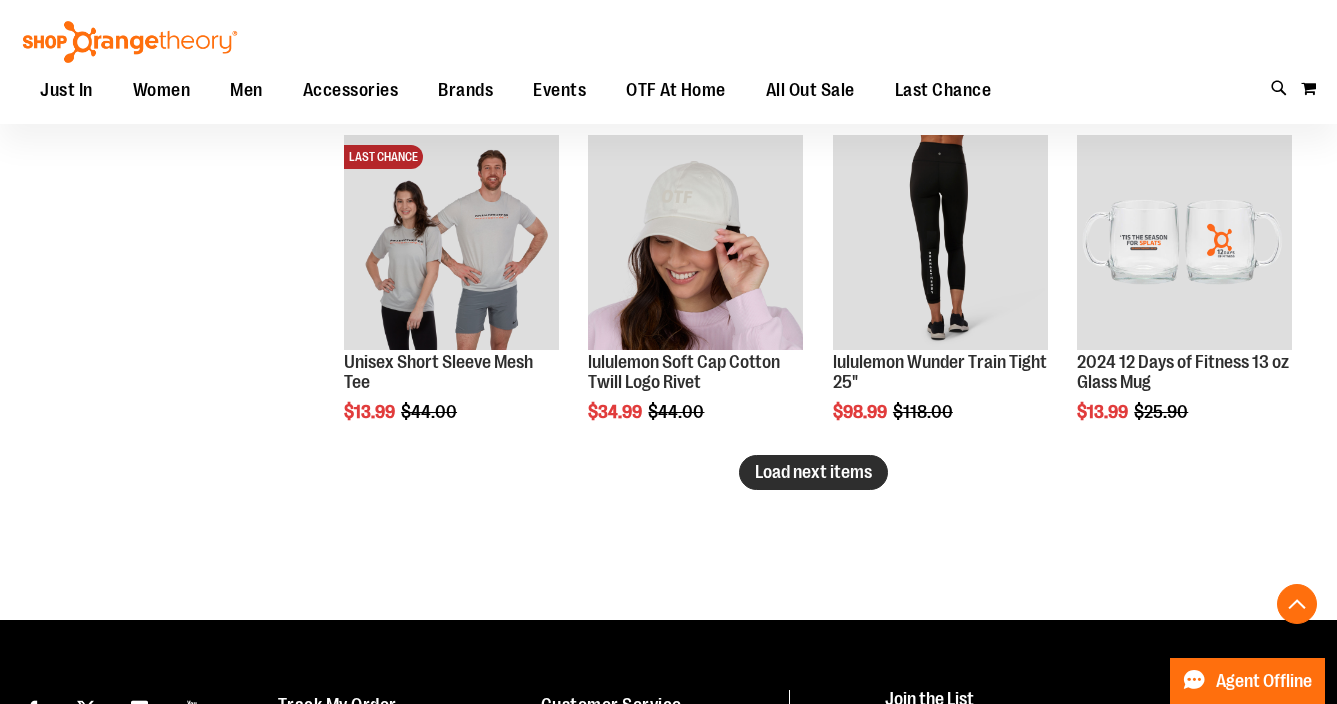 click on "Load next items" at bounding box center (813, 472) 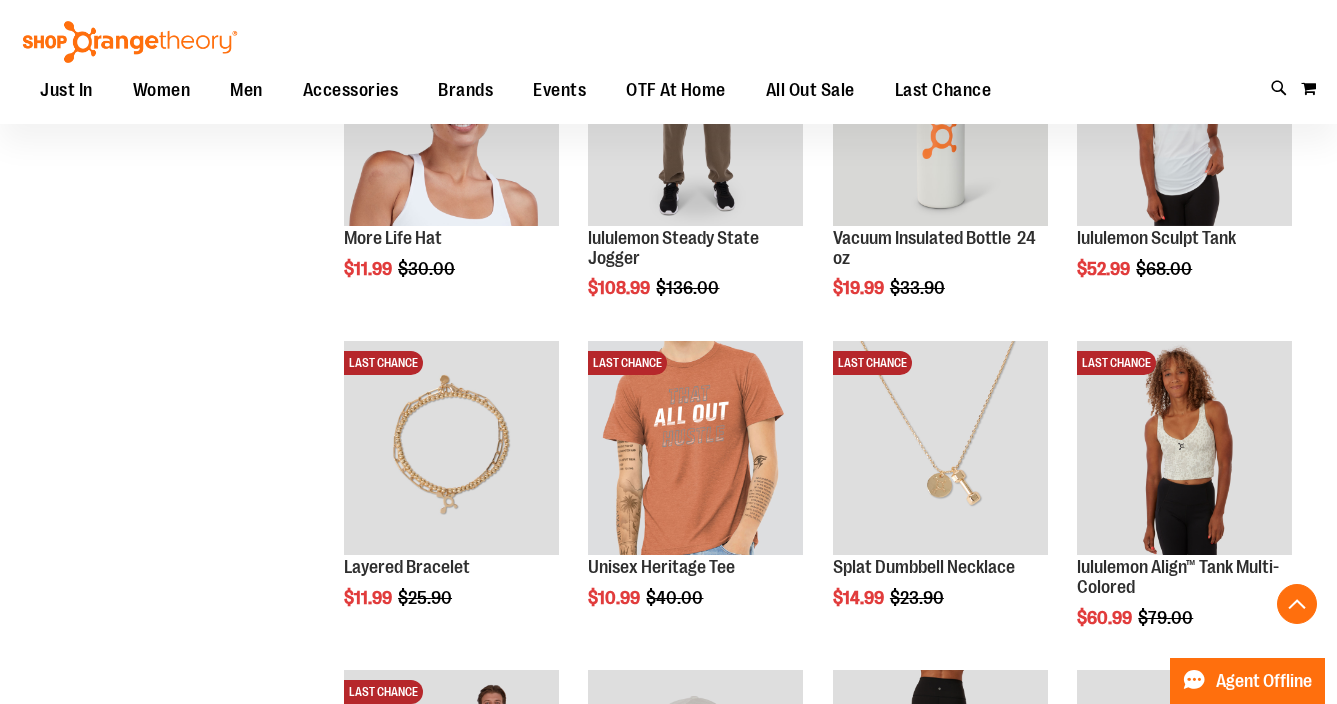 scroll, scrollTop: 9285, scrollLeft: 0, axis: vertical 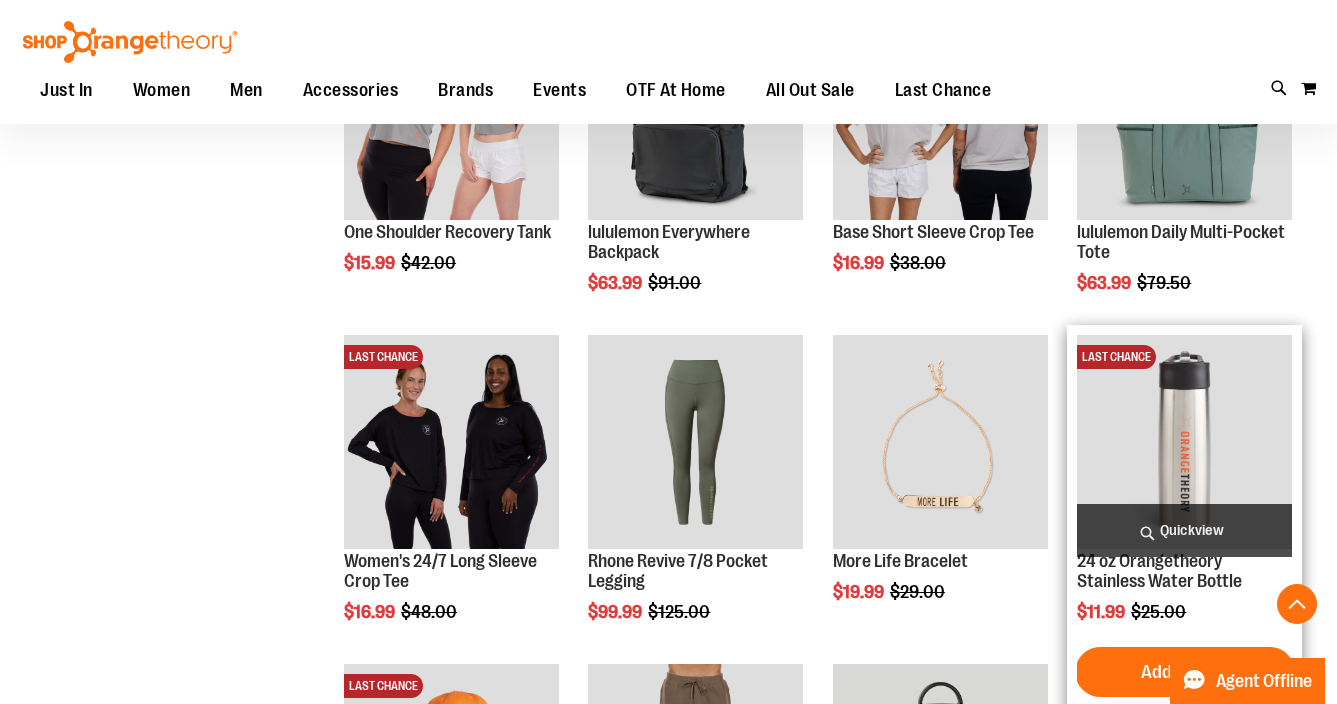 click at bounding box center (1184, 442) 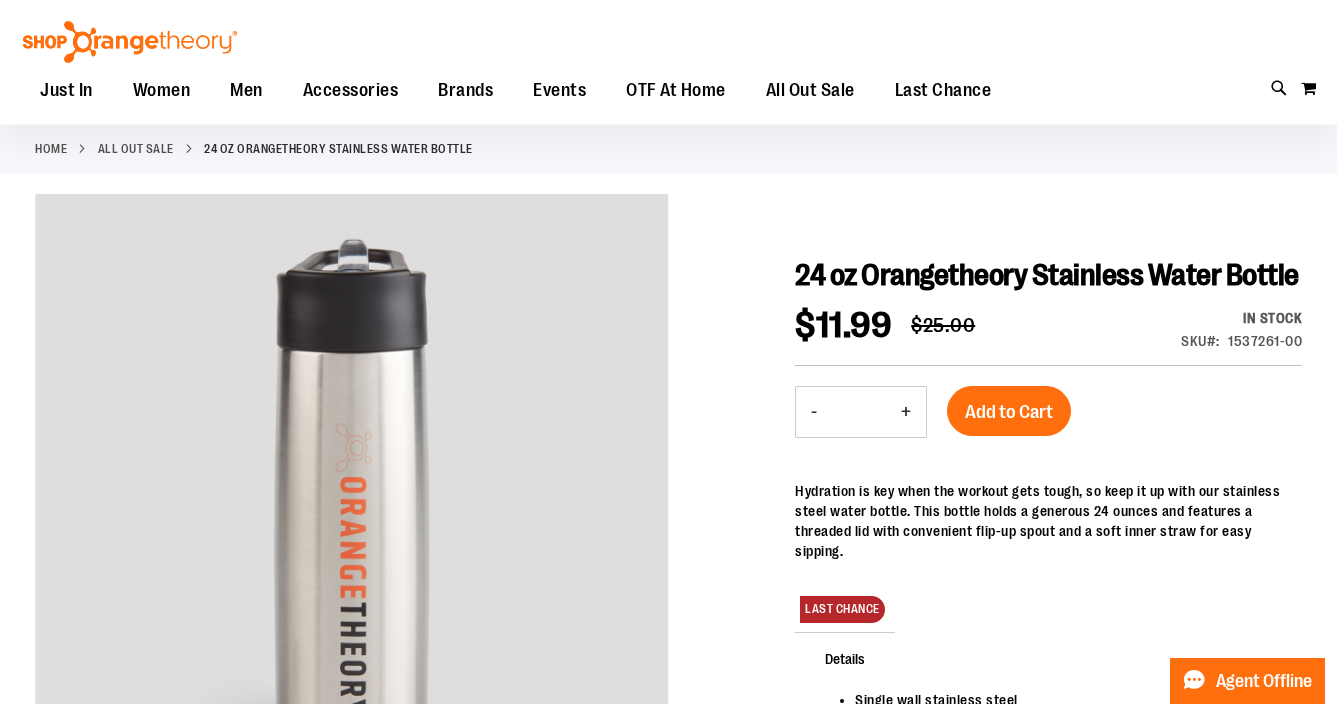 scroll, scrollTop: 73, scrollLeft: 0, axis: vertical 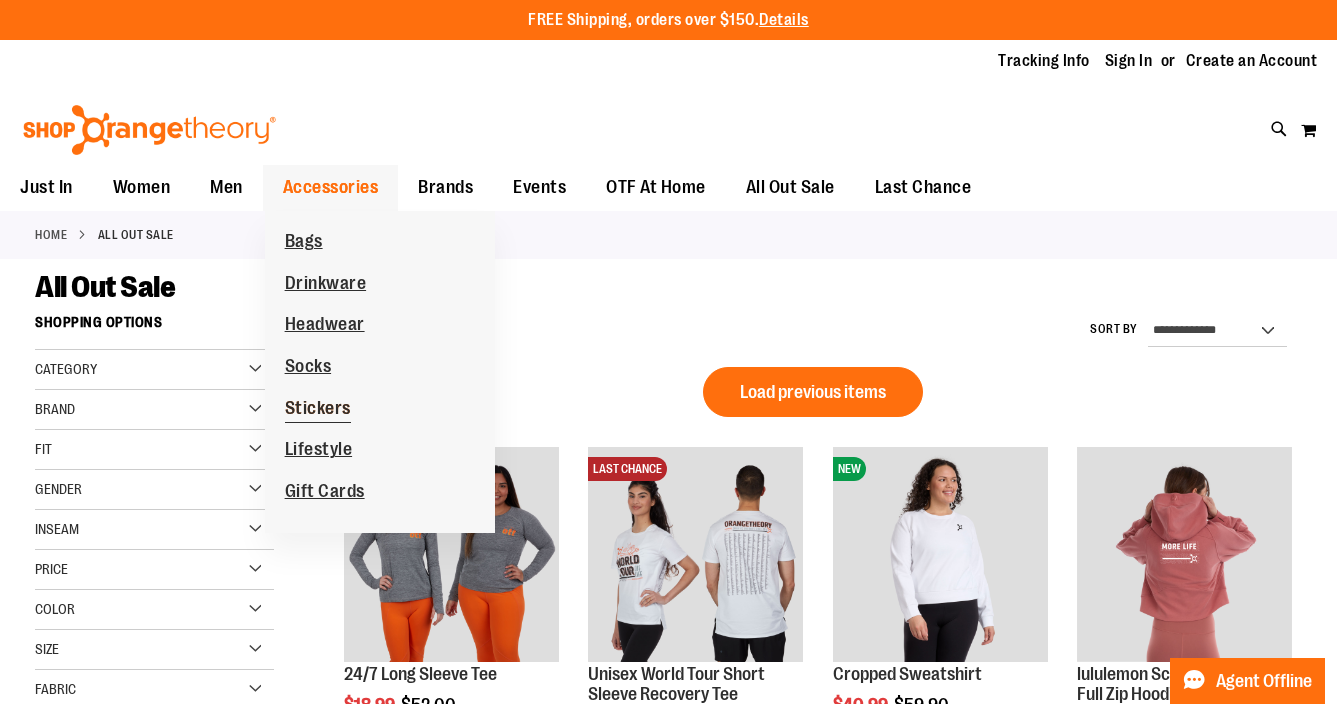 click on "Stickers" at bounding box center (318, 410) 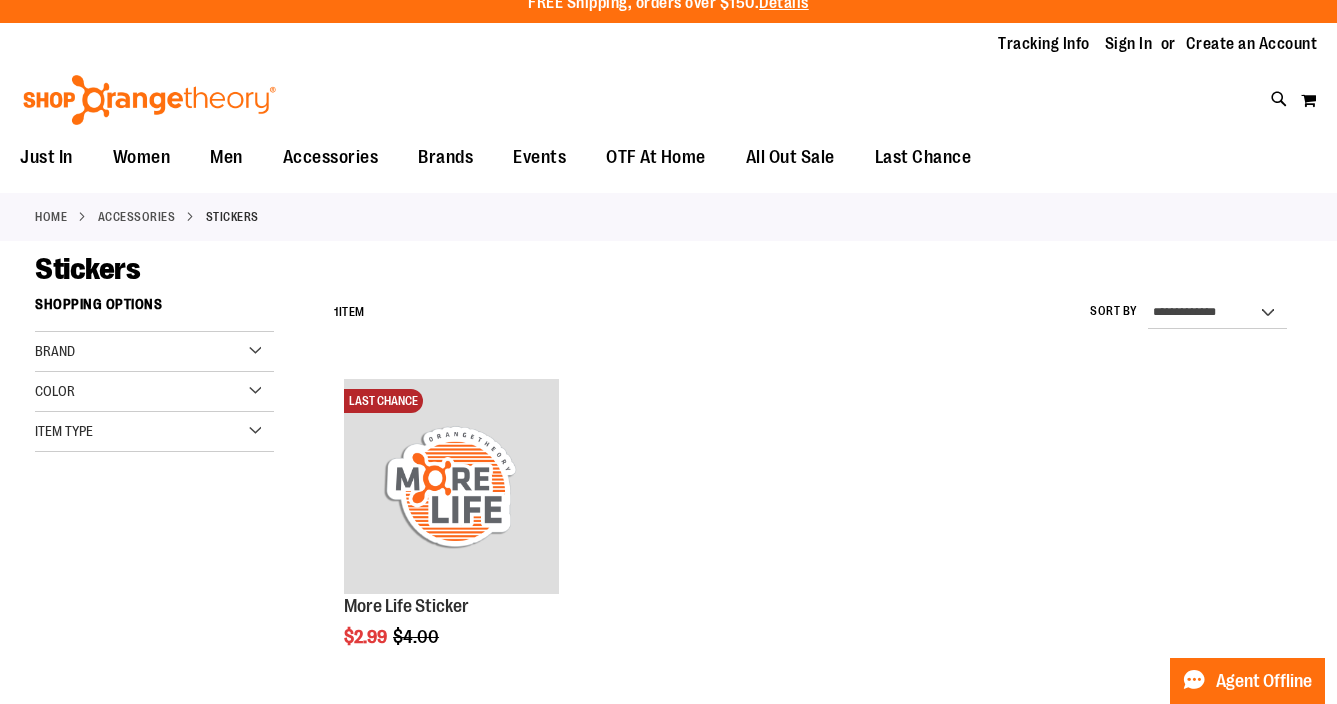 scroll, scrollTop: 0, scrollLeft: 0, axis: both 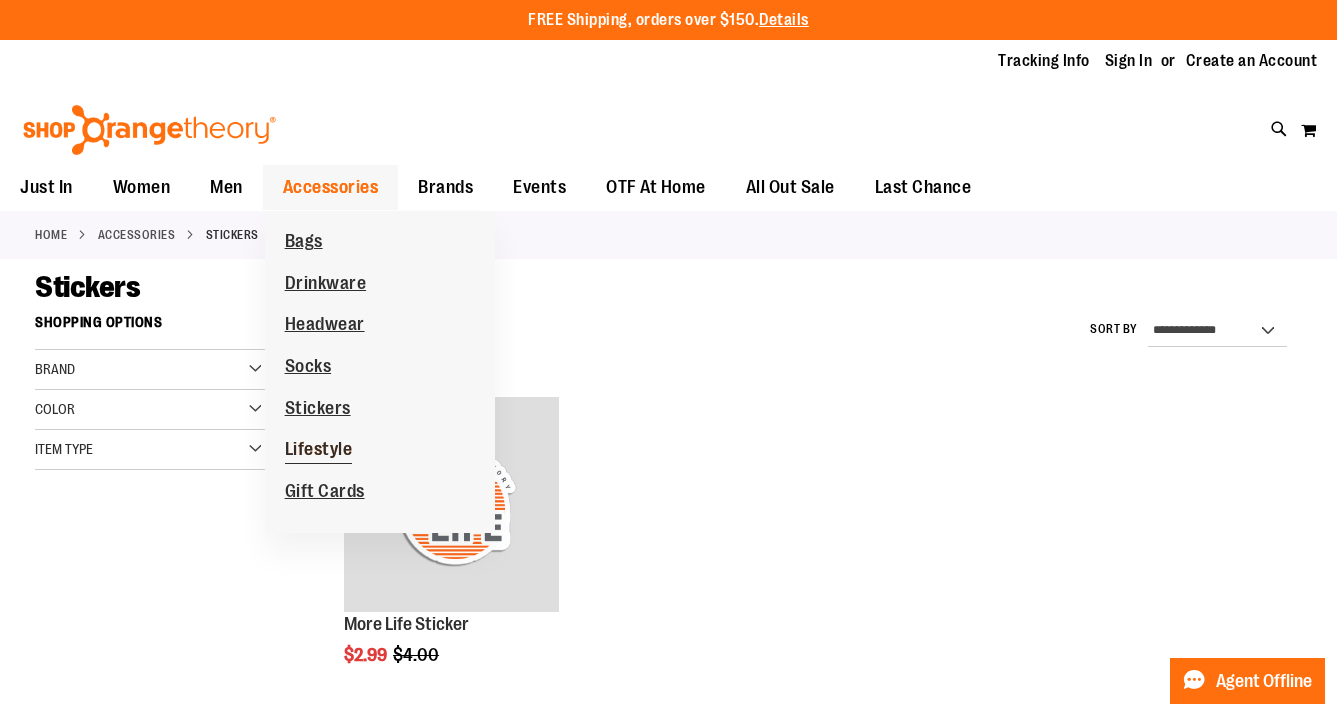click on "Lifestyle" at bounding box center (319, 451) 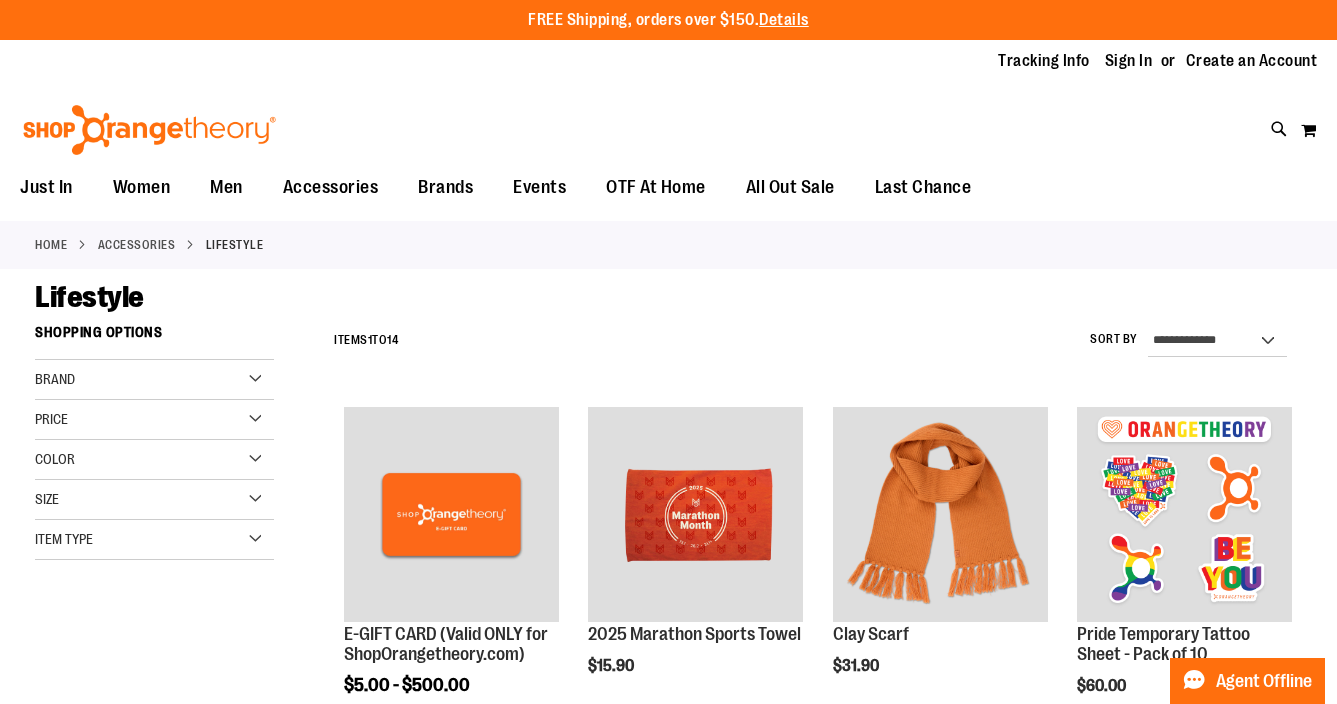 scroll, scrollTop: 0, scrollLeft: 0, axis: both 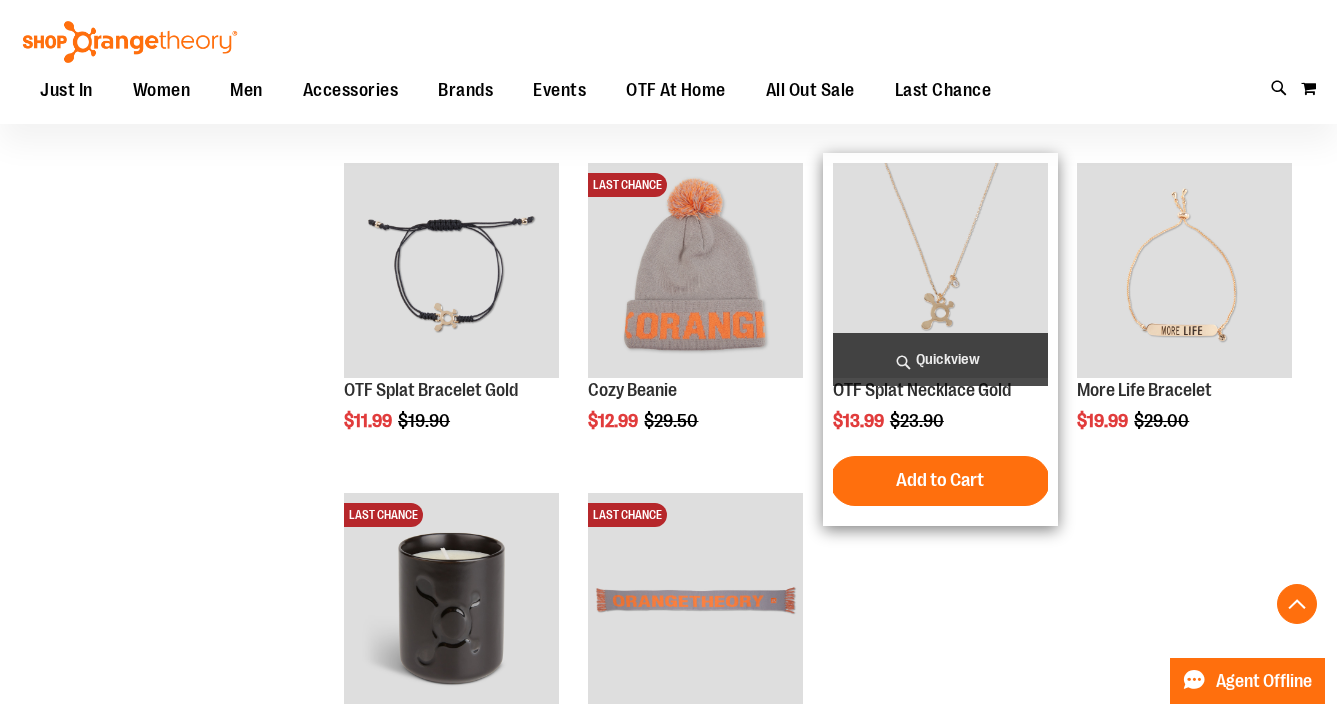 click at bounding box center (940, 270) 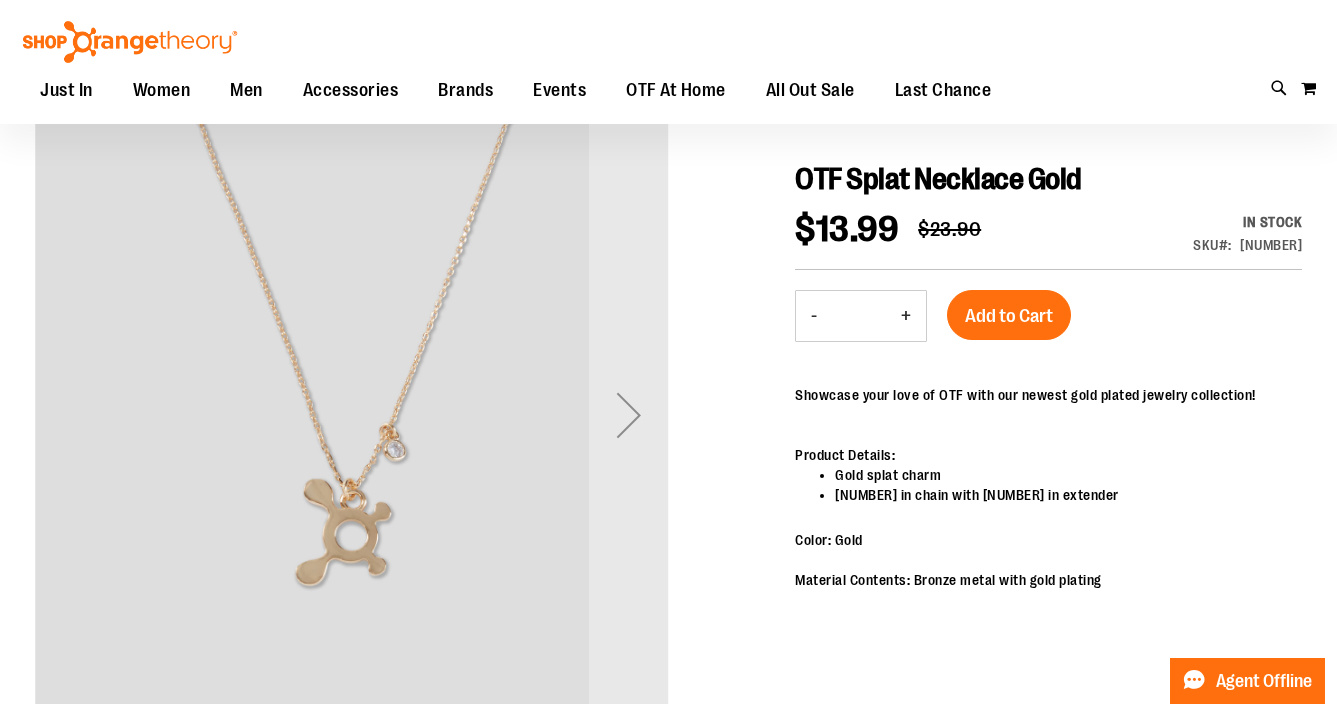 scroll, scrollTop: 179, scrollLeft: 0, axis: vertical 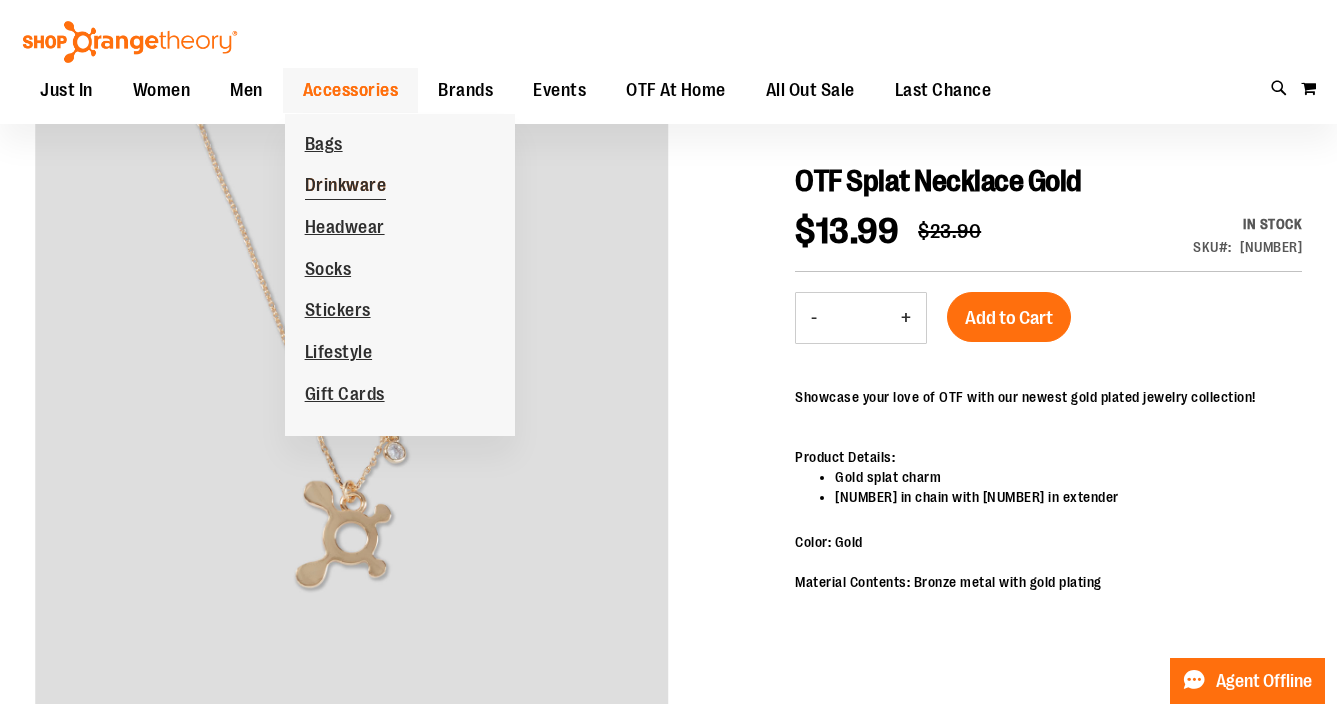 click on "Drinkware" at bounding box center [346, 187] 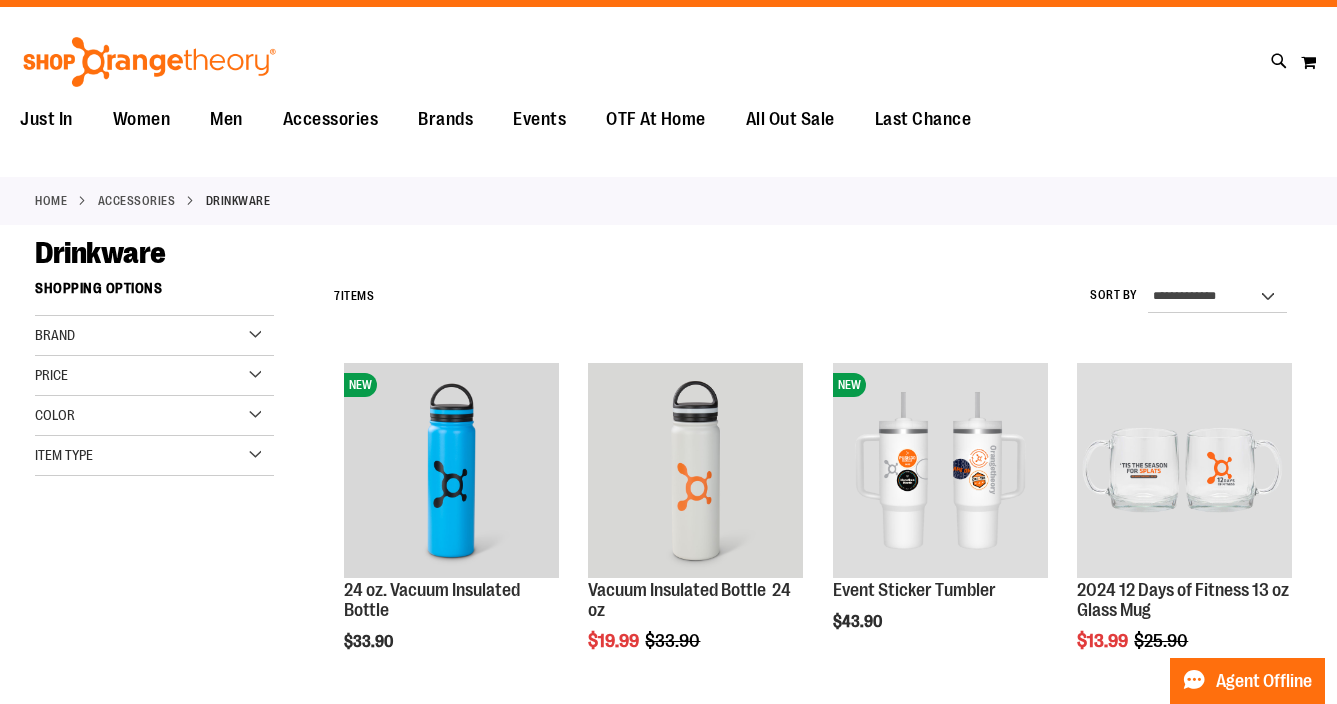 scroll, scrollTop: 0, scrollLeft: 0, axis: both 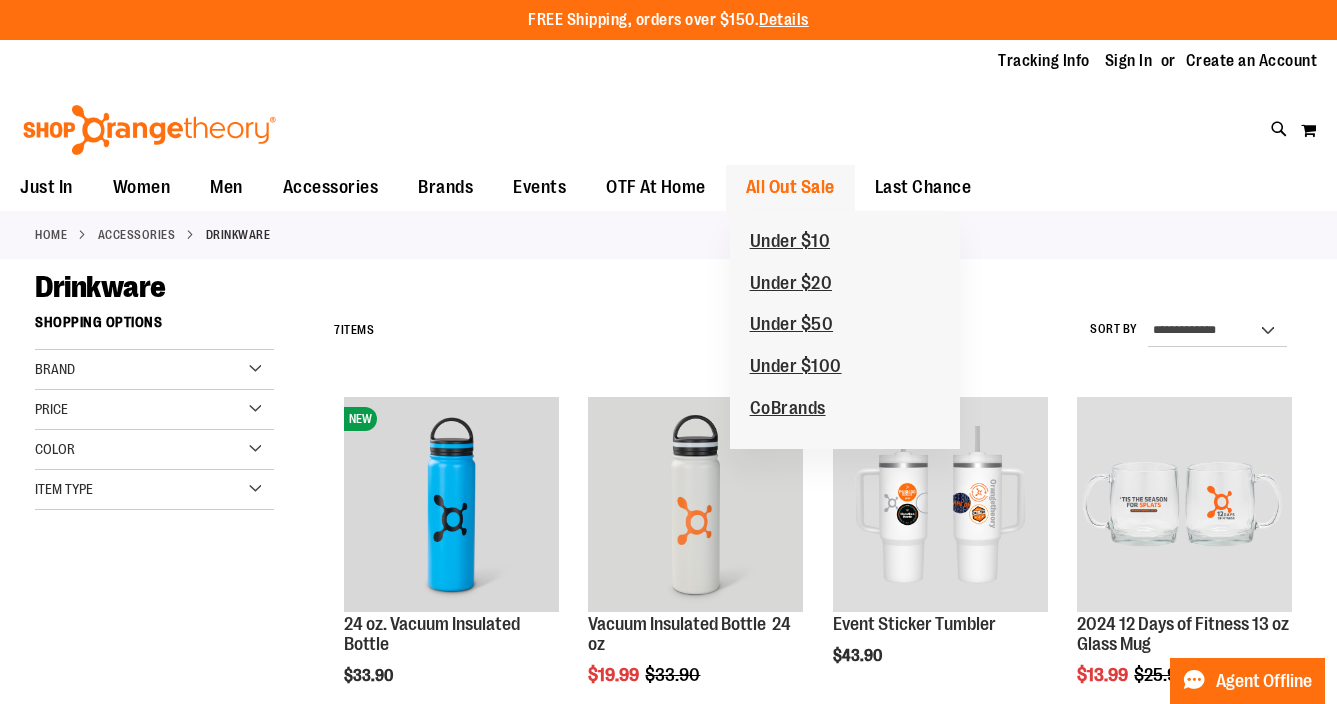 click on "All Out Sale" at bounding box center [790, 187] 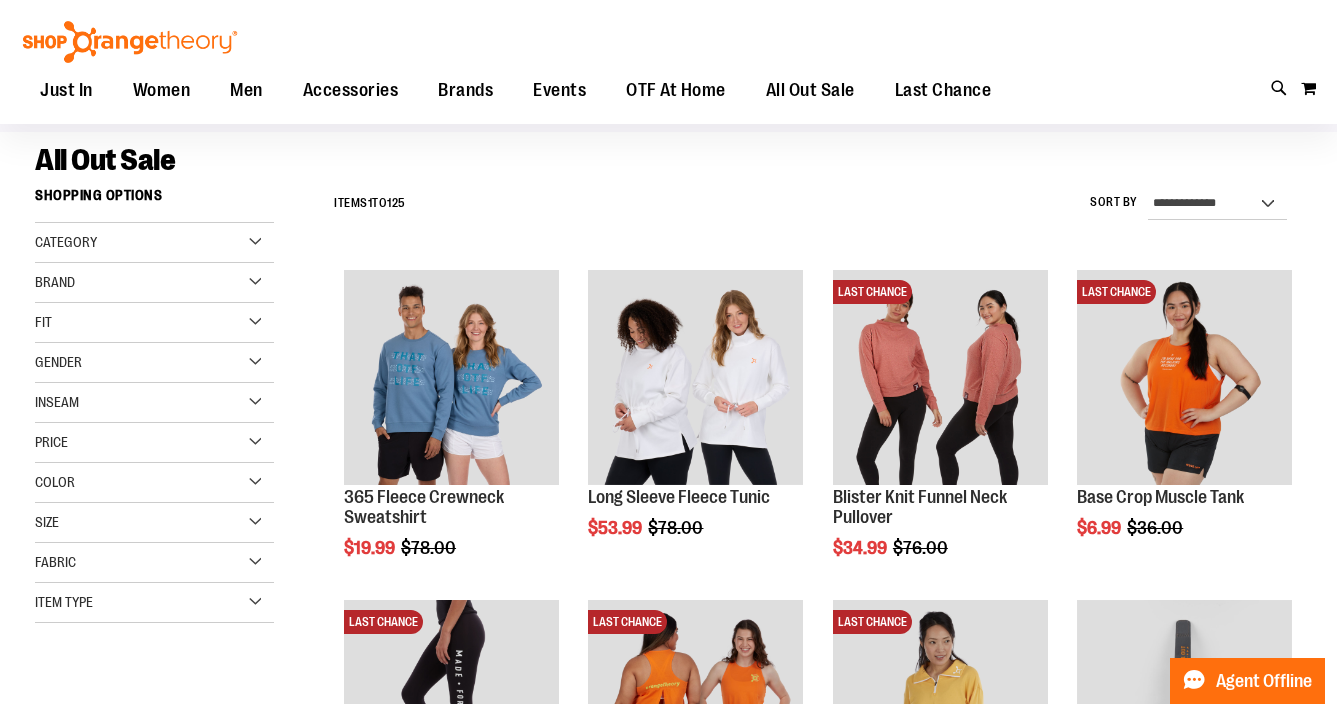 scroll, scrollTop: 128, scrollLeft: 0, axis: vertical 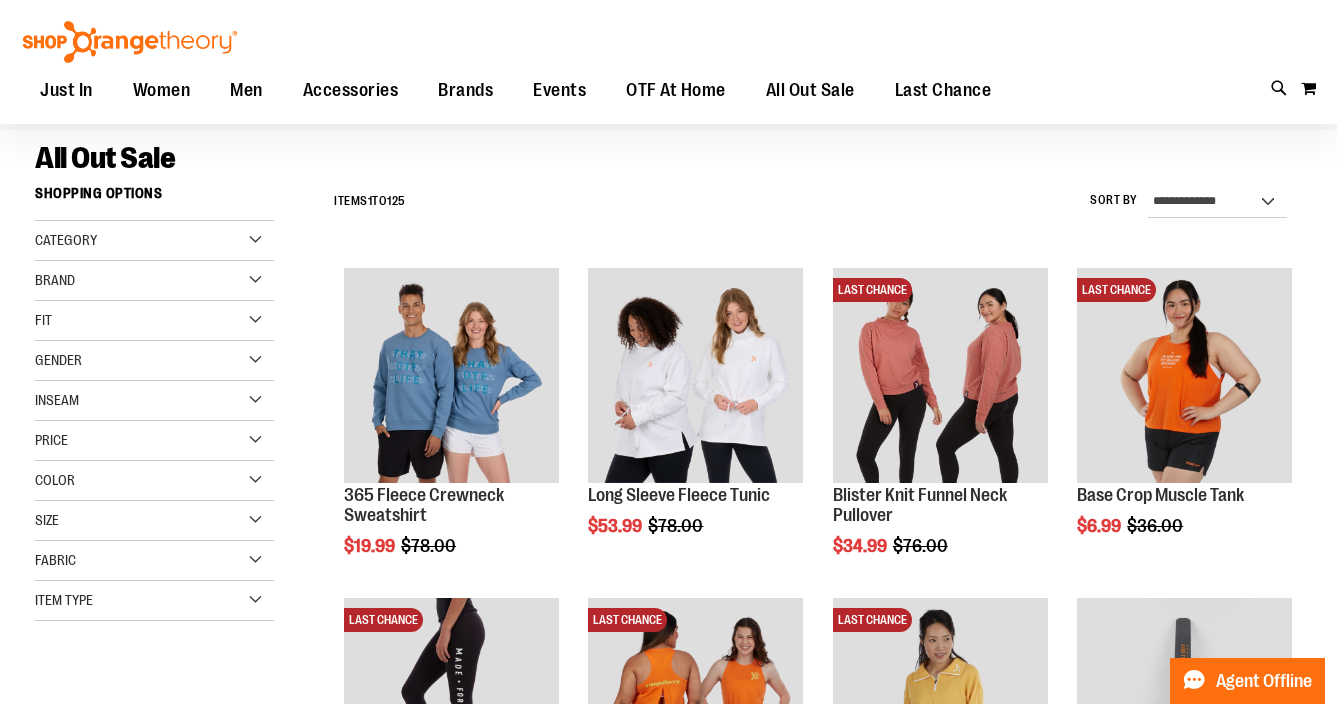 click on "Fit" at bounding box center (154, 321) 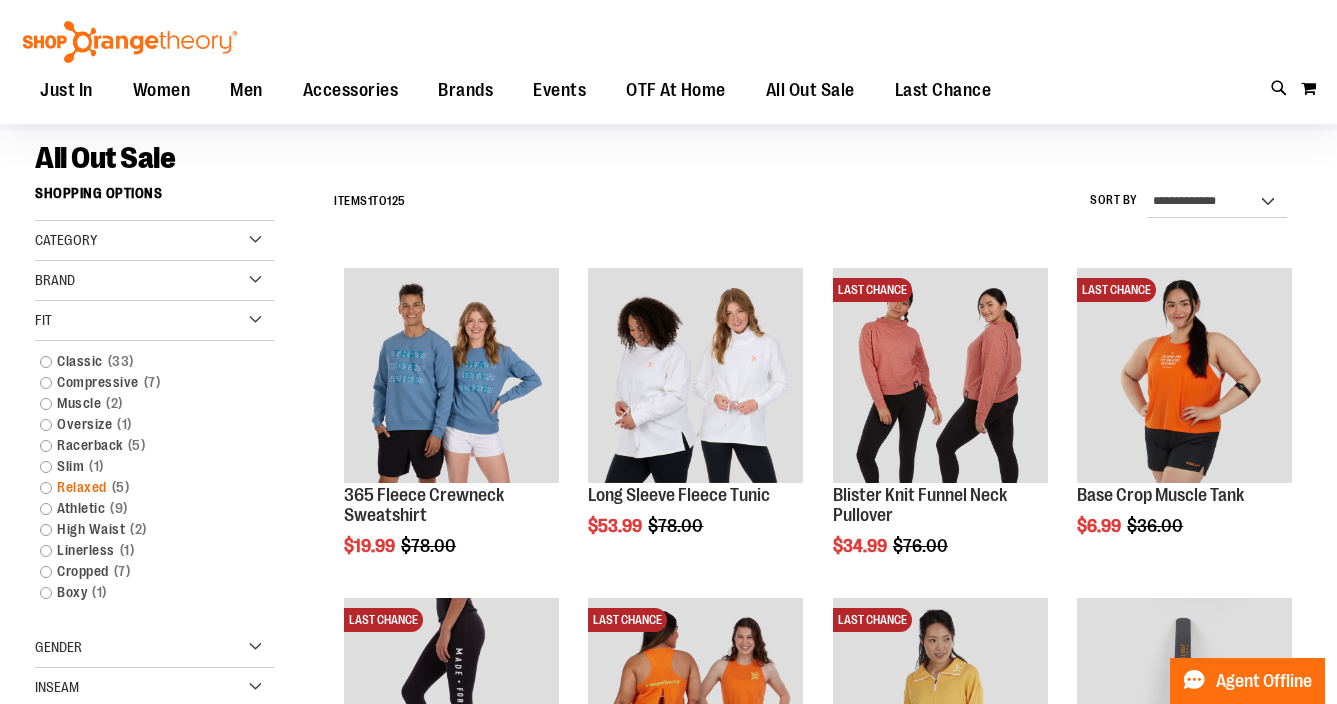 click on "Relaxed                                             5
items" at bounding box center [144, 487] 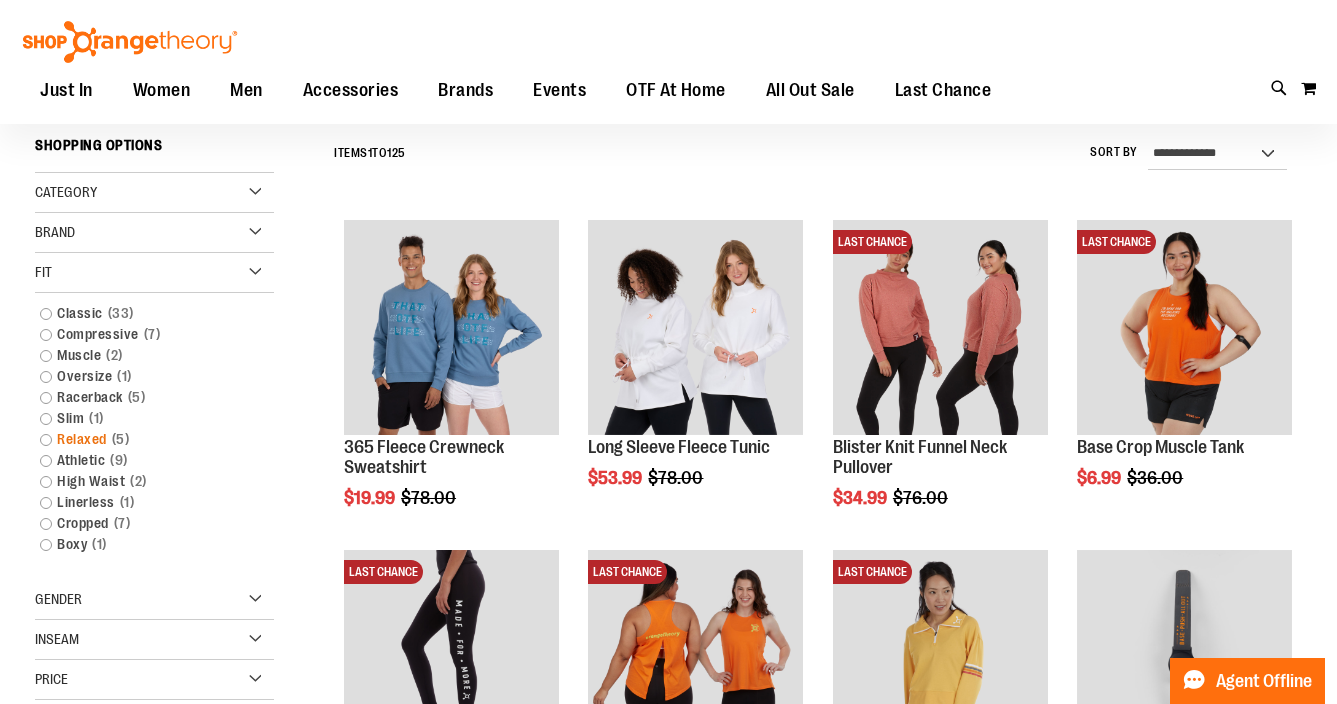 scroll, scrollTop: 181, scrollLeft: 0, axis: vertical 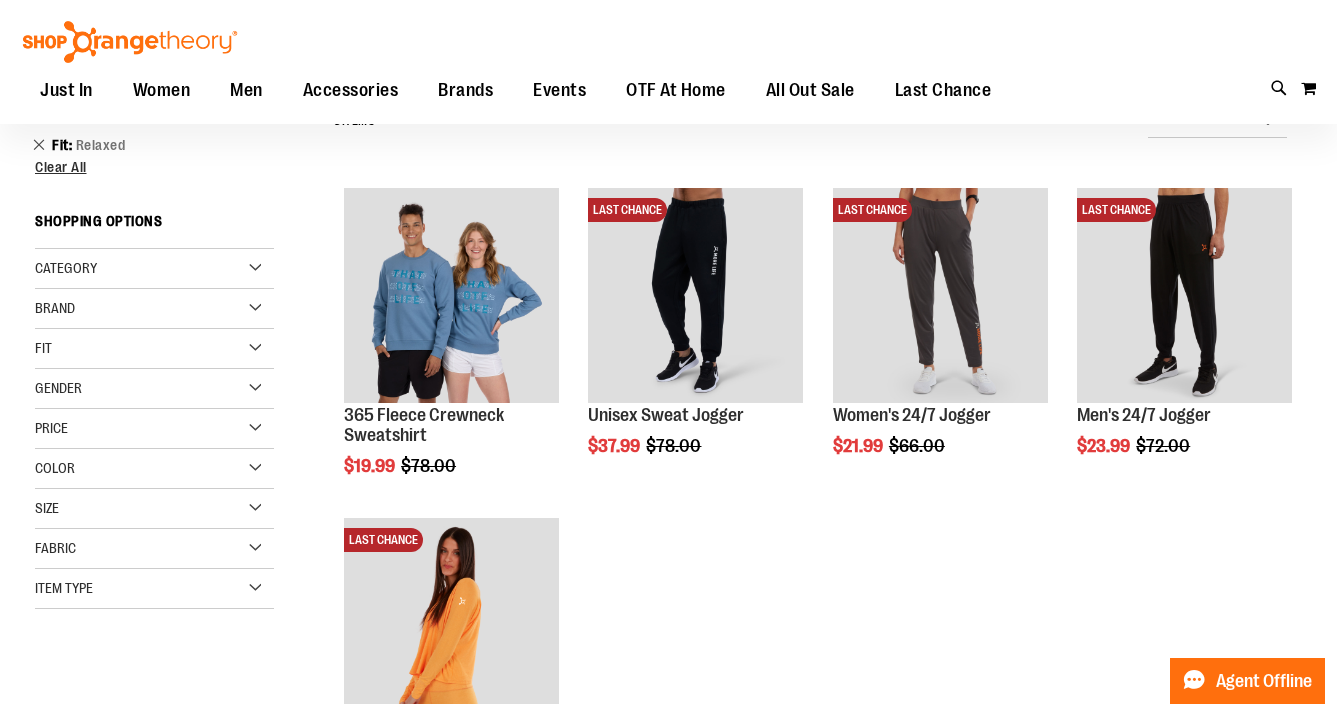 click on "Remove This Item" at bounding box center [39, 144] 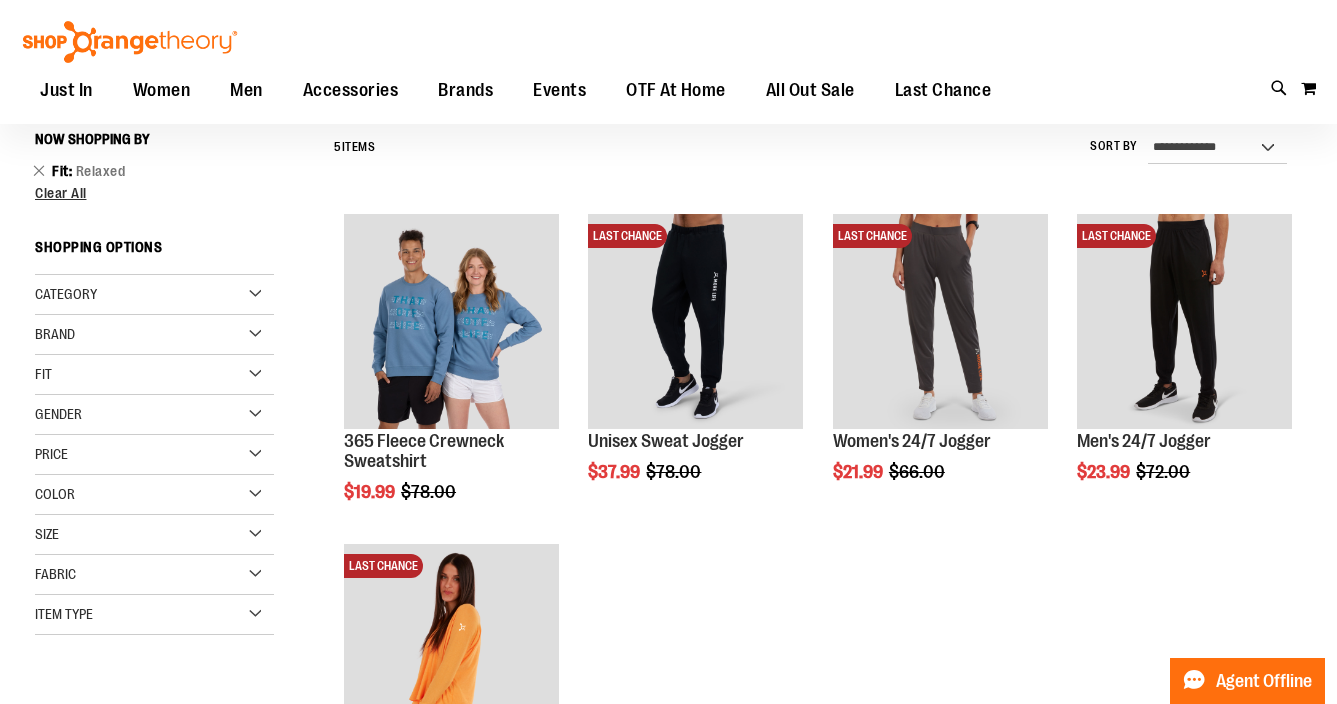 scroll, scrollTop: 181, scrollLeft: 0, axis: vertical 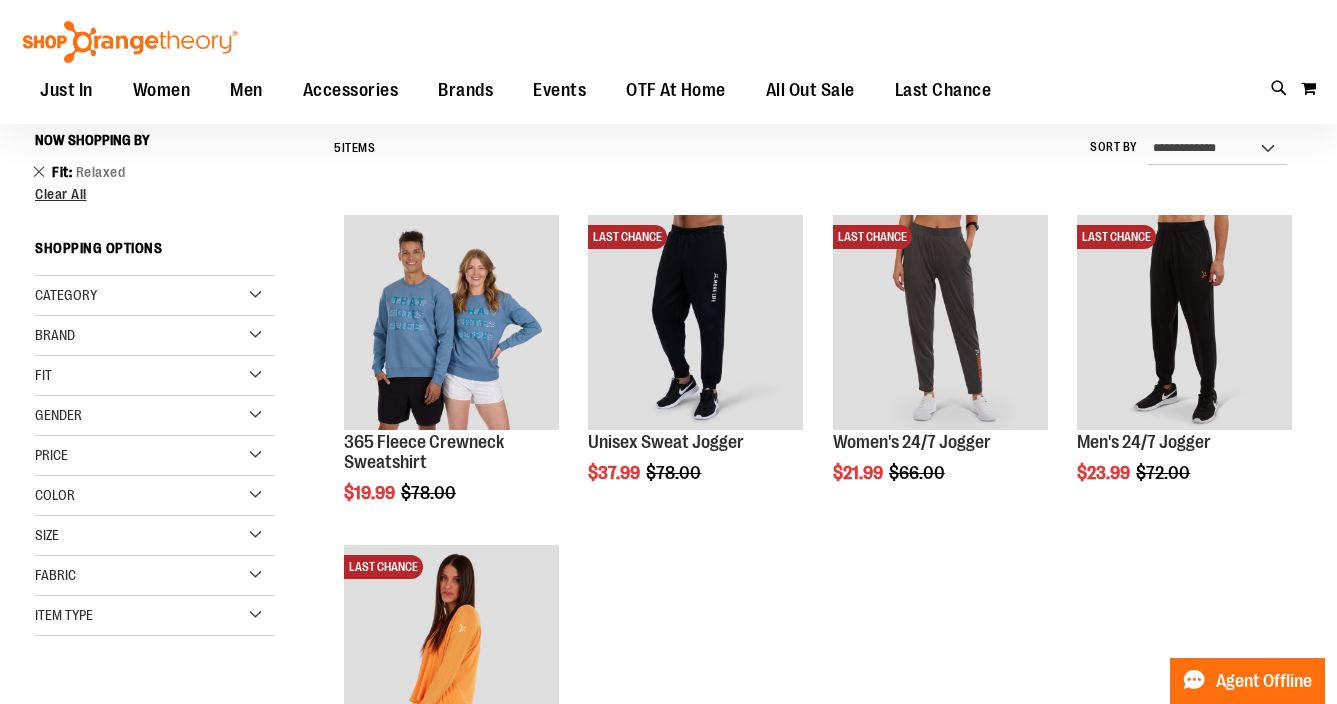 click on "Remove This Item" at bounding box center [39, 171] 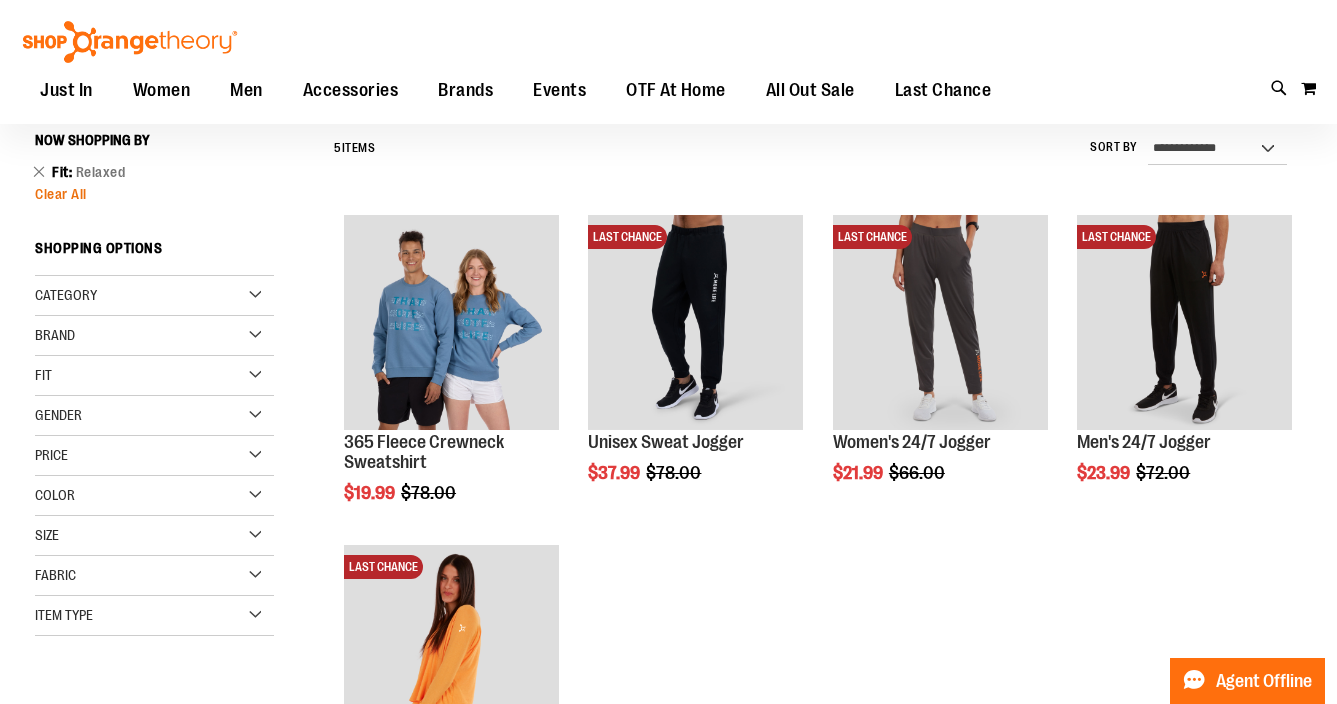 click on "Clear All" at bounding box center (61, 194) 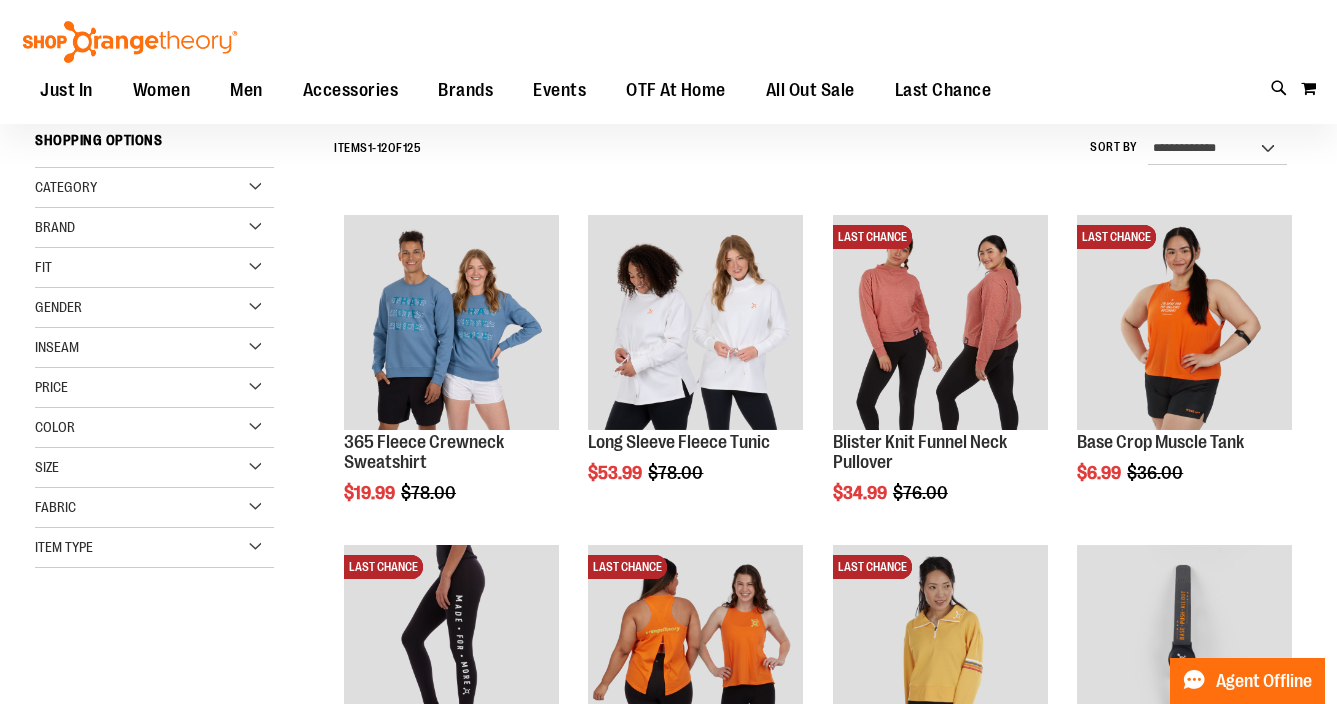 click on "Category" at bounding box center [154, 188] 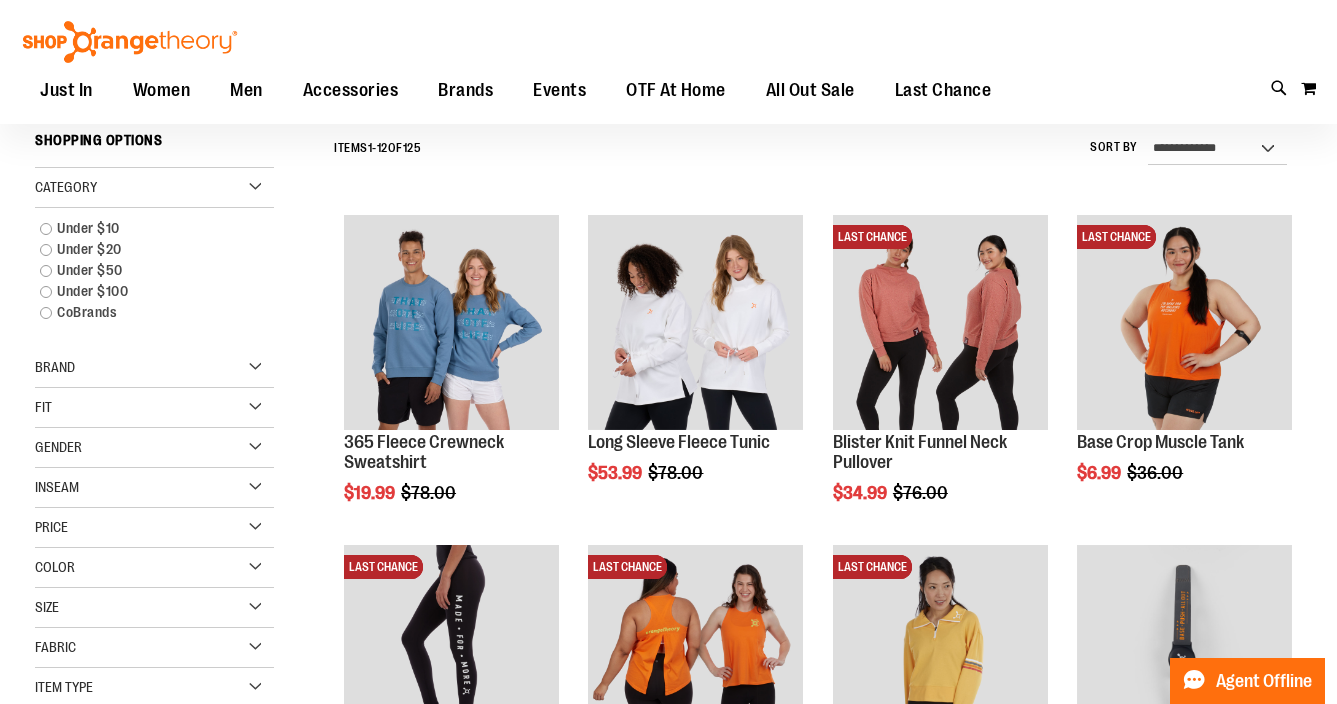 click on "Category" at bounding box center [154, 188] 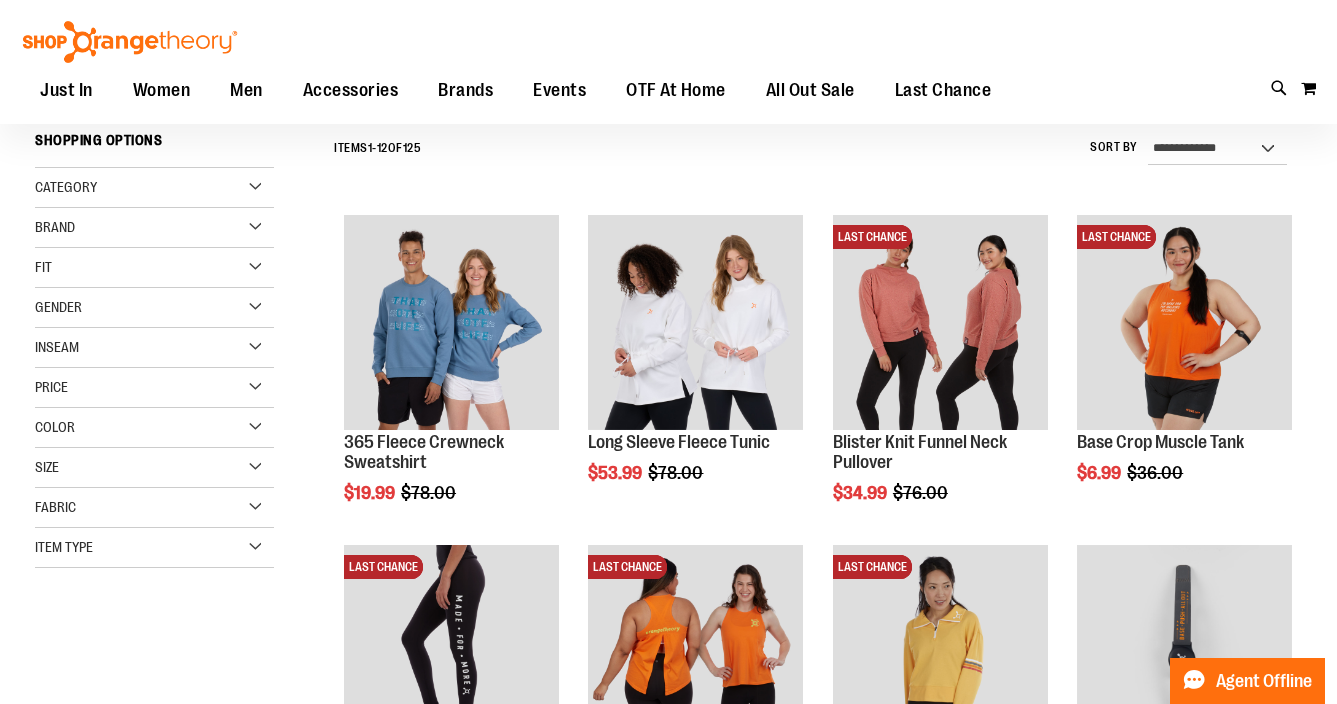 click on "Gender" at bounding box center (154, 308) 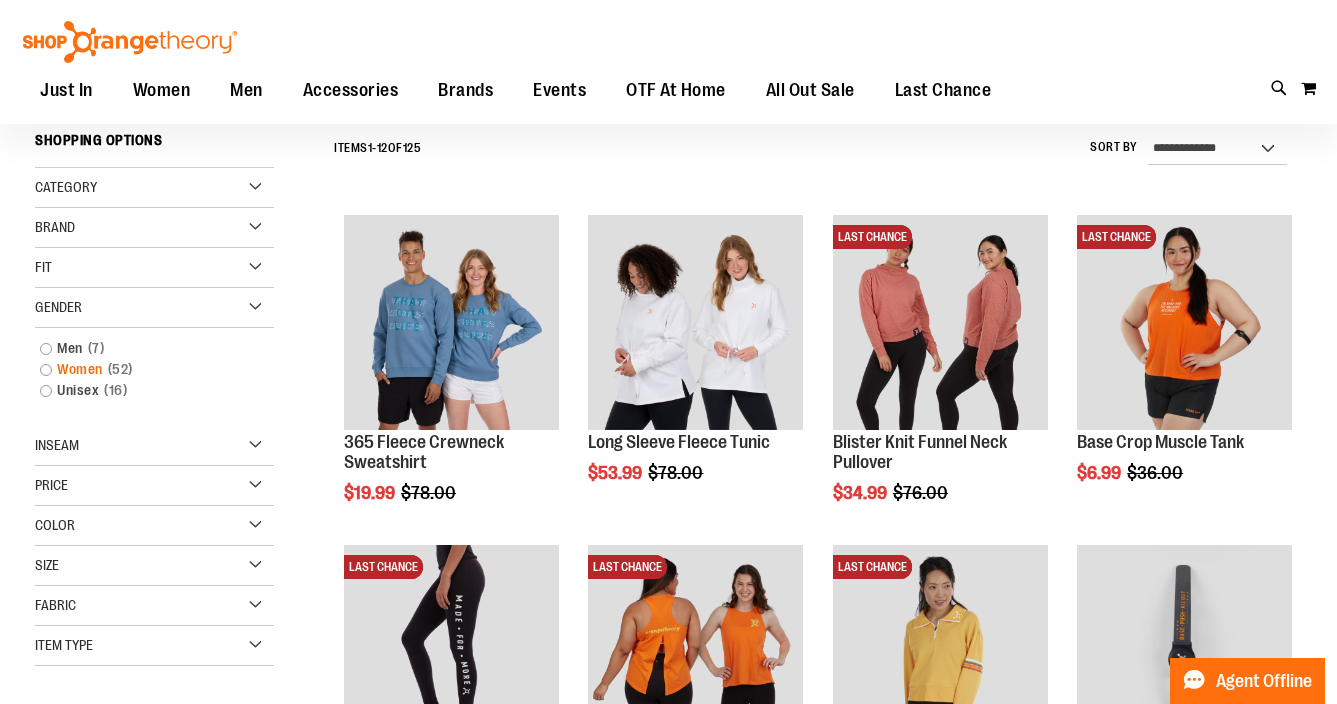 click on "Women                                             52
items" at bounding box center [144, 369] 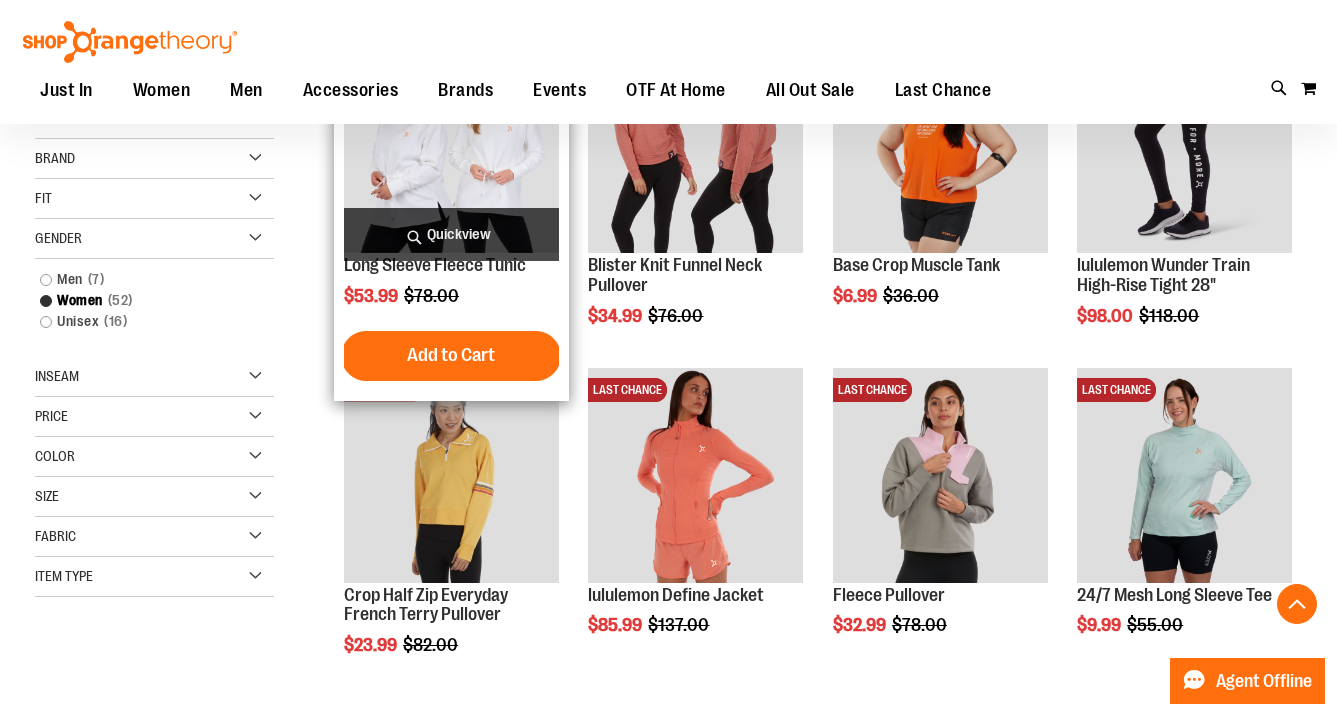 scroll, scrollTop: 361, scrollLeft: 0, axis: vertical 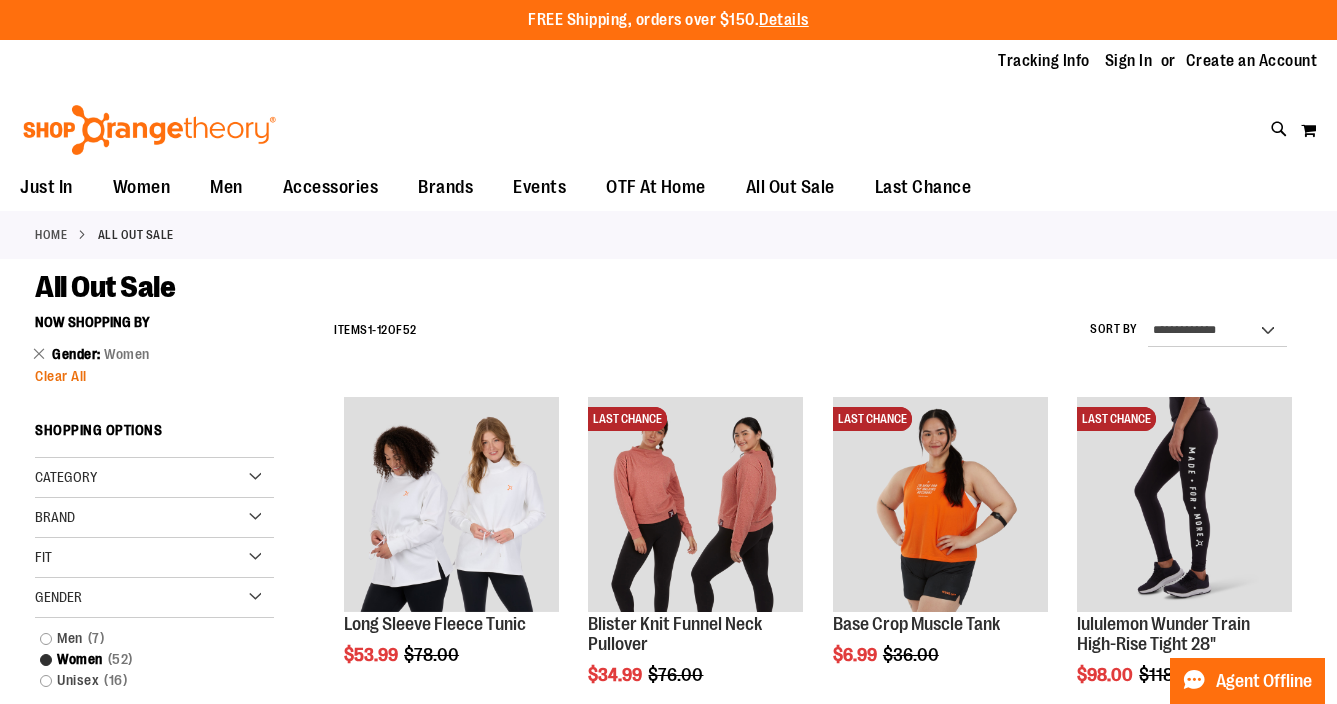click on "Clear All" at bounding box center [61, 376] 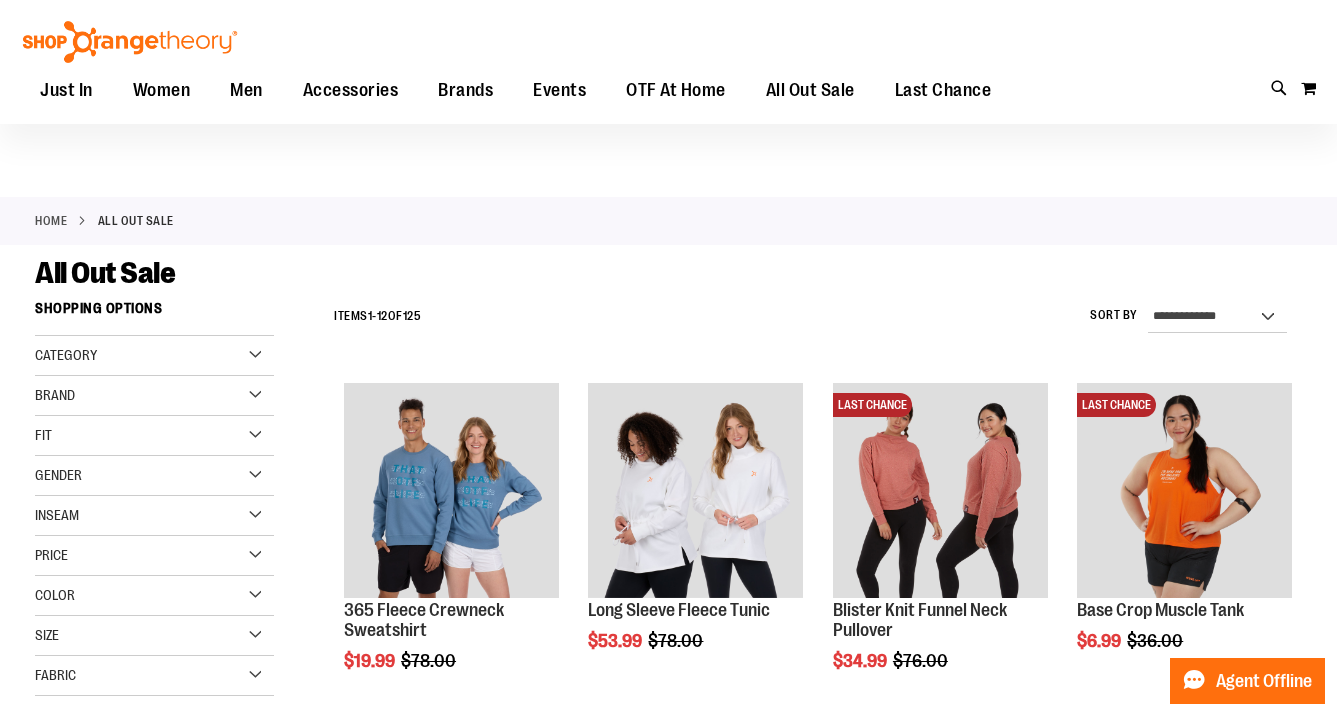 scroll, scrollTop: 0, scrollLeft: 0, axis: both 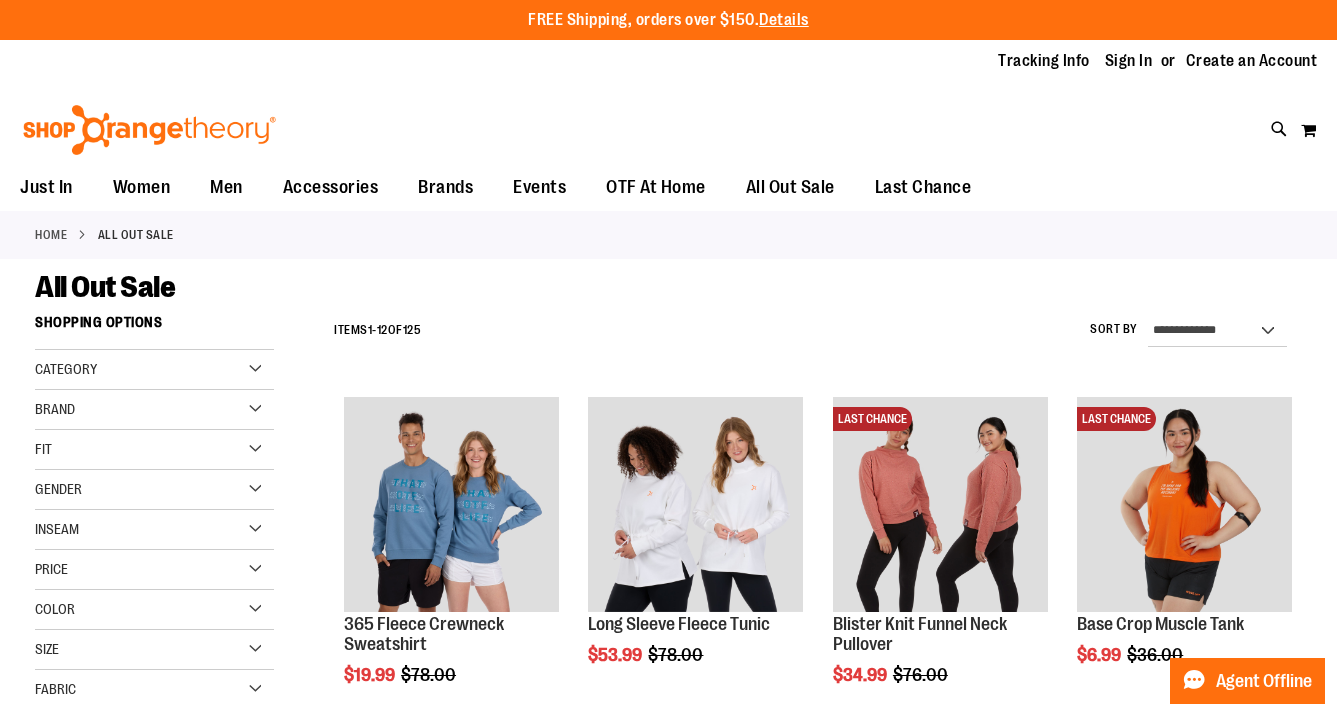 click on "Category" at bounding box center [154, 370] 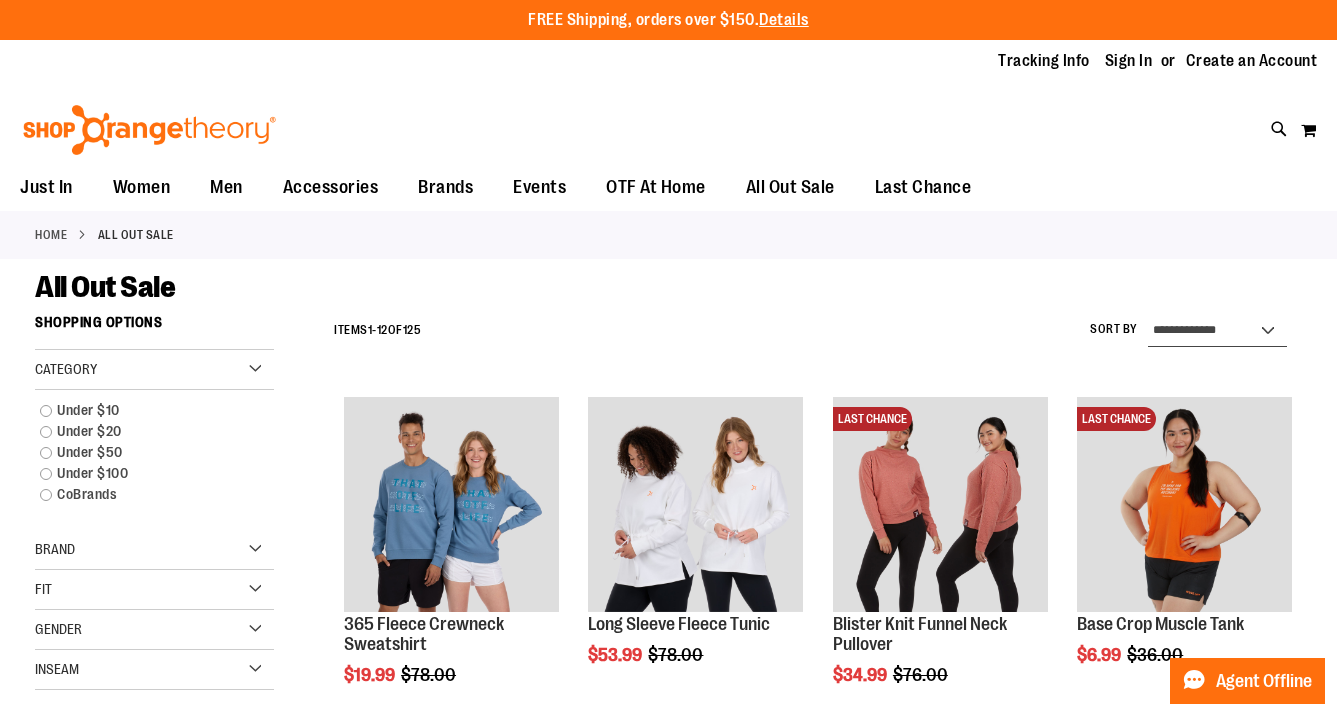 click on "**********" at bounding box center (1217, 331) 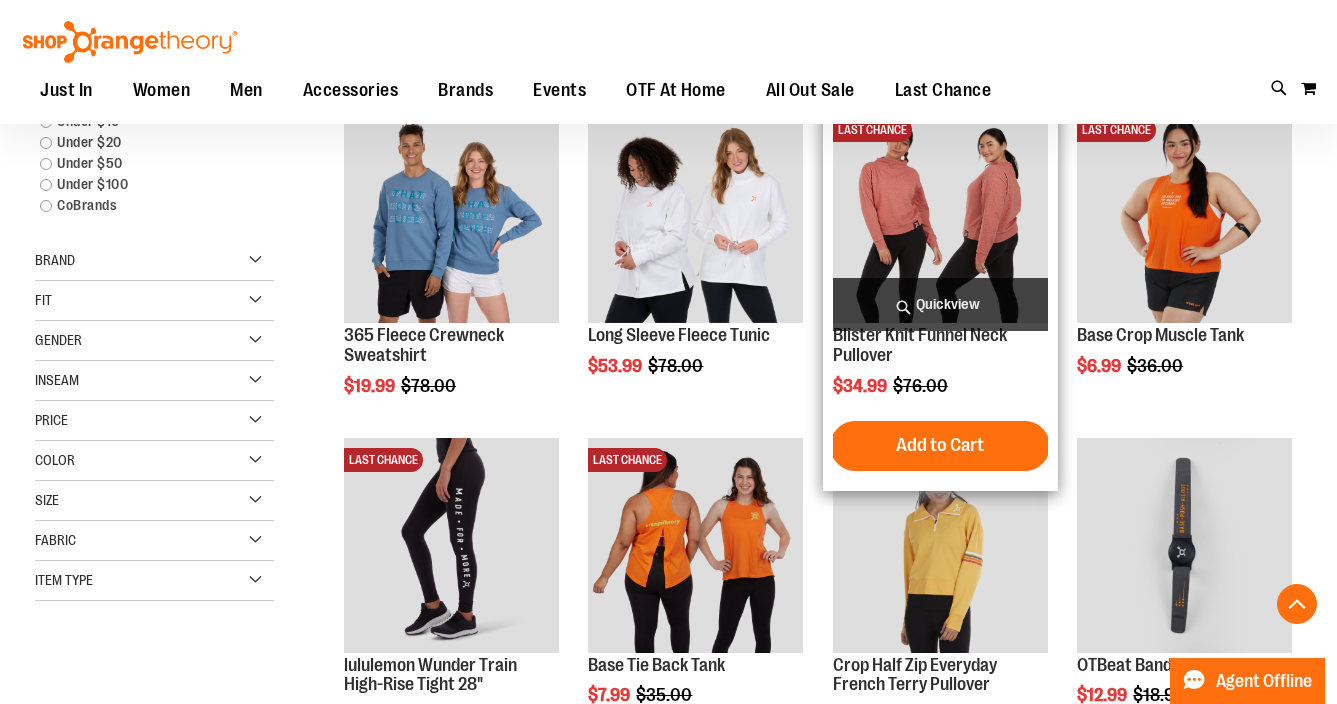 scroll, scrollTop: 305, scrollLeft: 0, axis: vertical 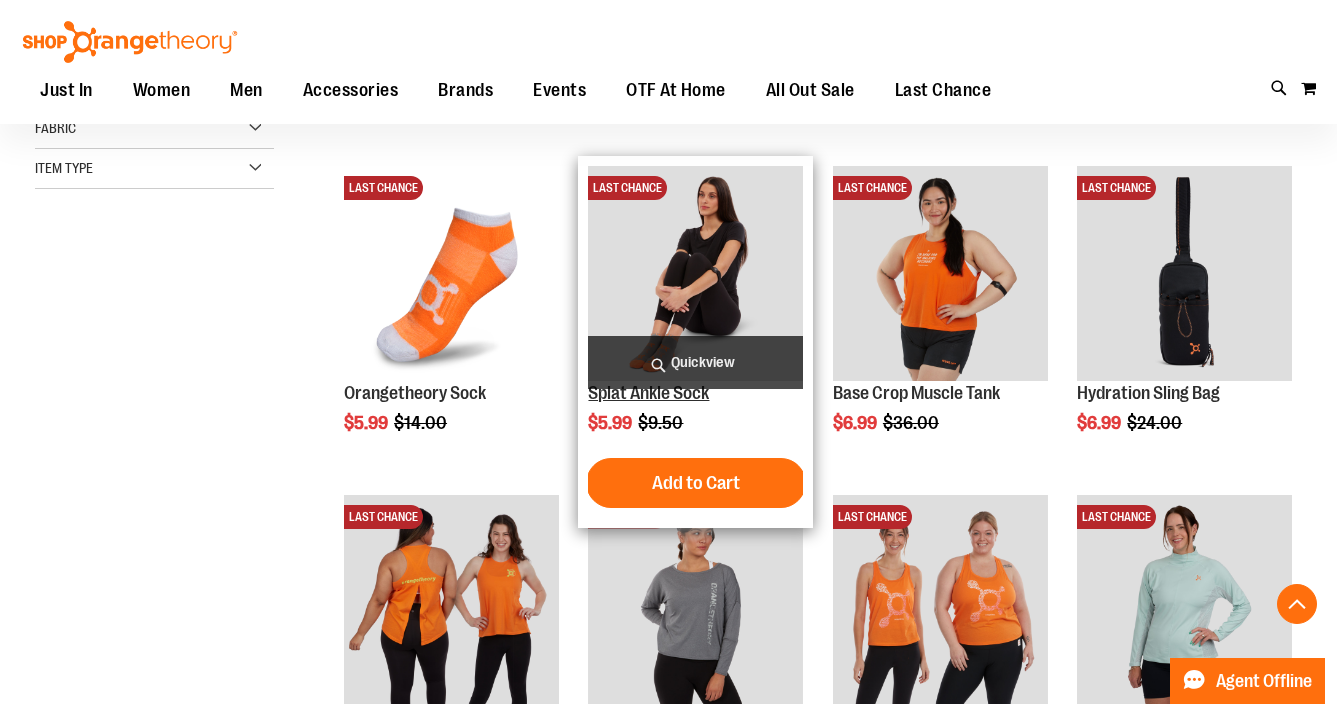 click on "Splat Ankle Sock" at bounding box center [648, 393] 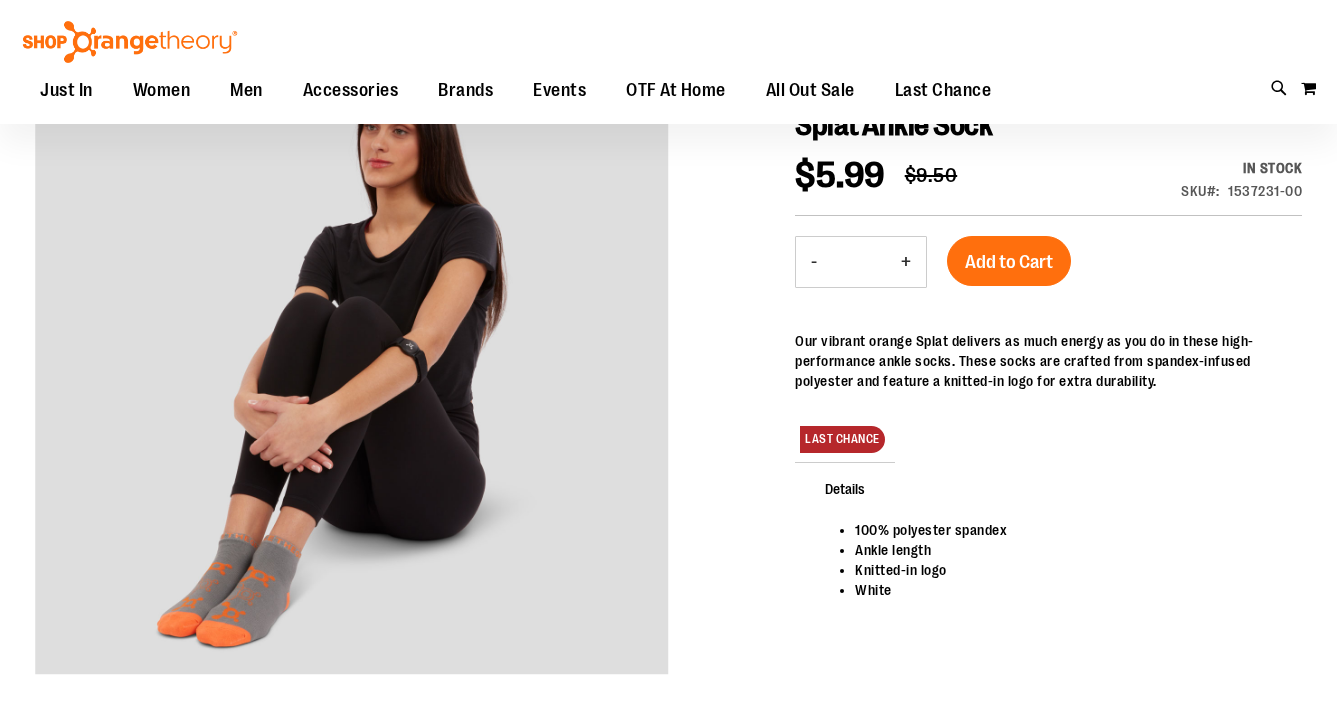 scroll, scrollTop: 247, scrollLeft: 0, axis: vertical 